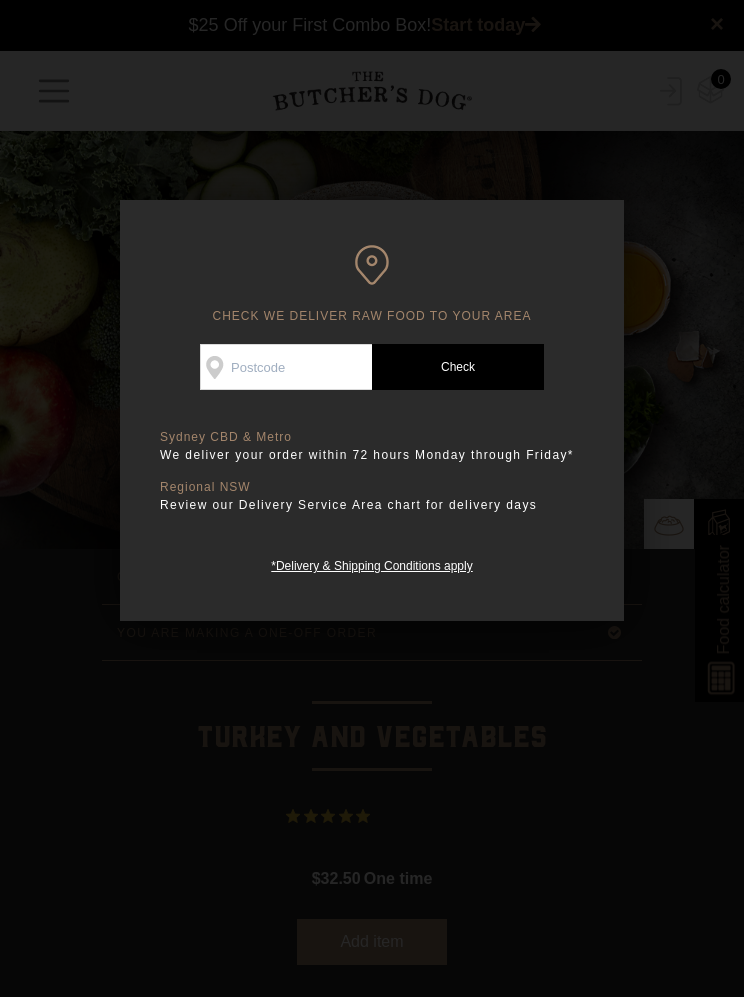 scroll, scrollTop: 0, scrollLeft: 0, axis: both 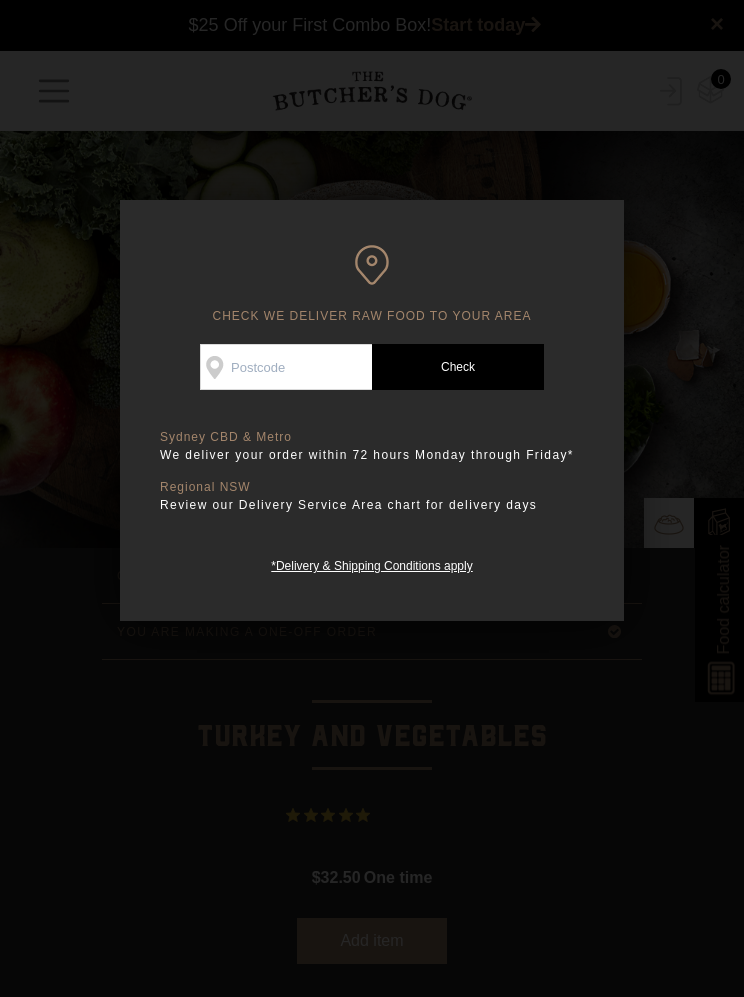 click on "Check Availability At" at bounding box center (286, 367) 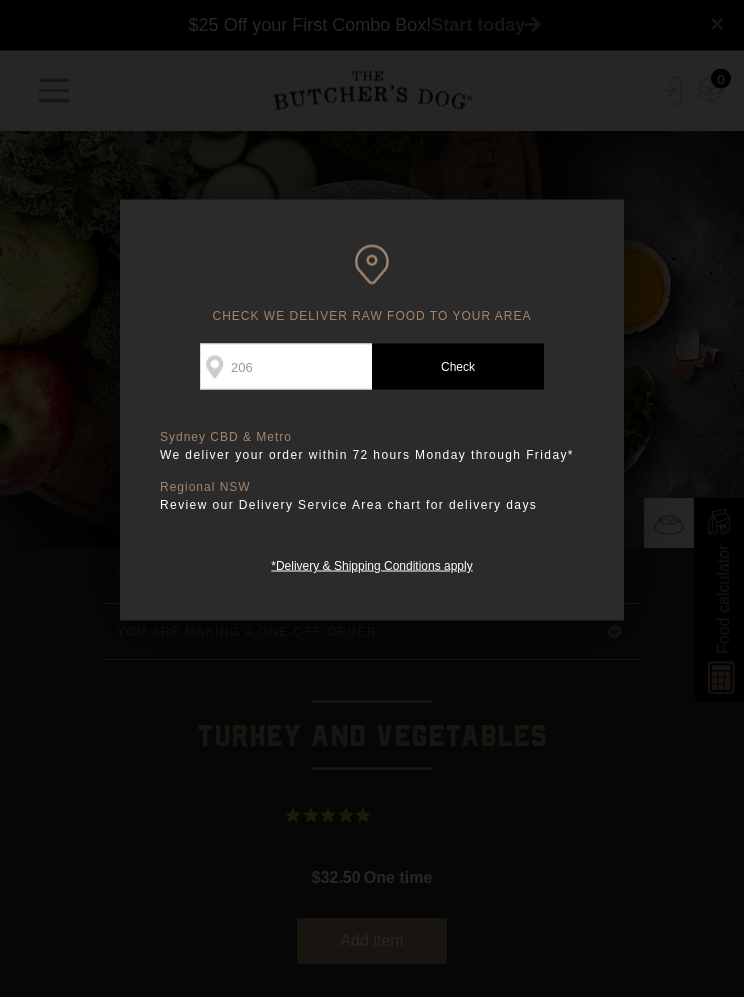 type on "2066" 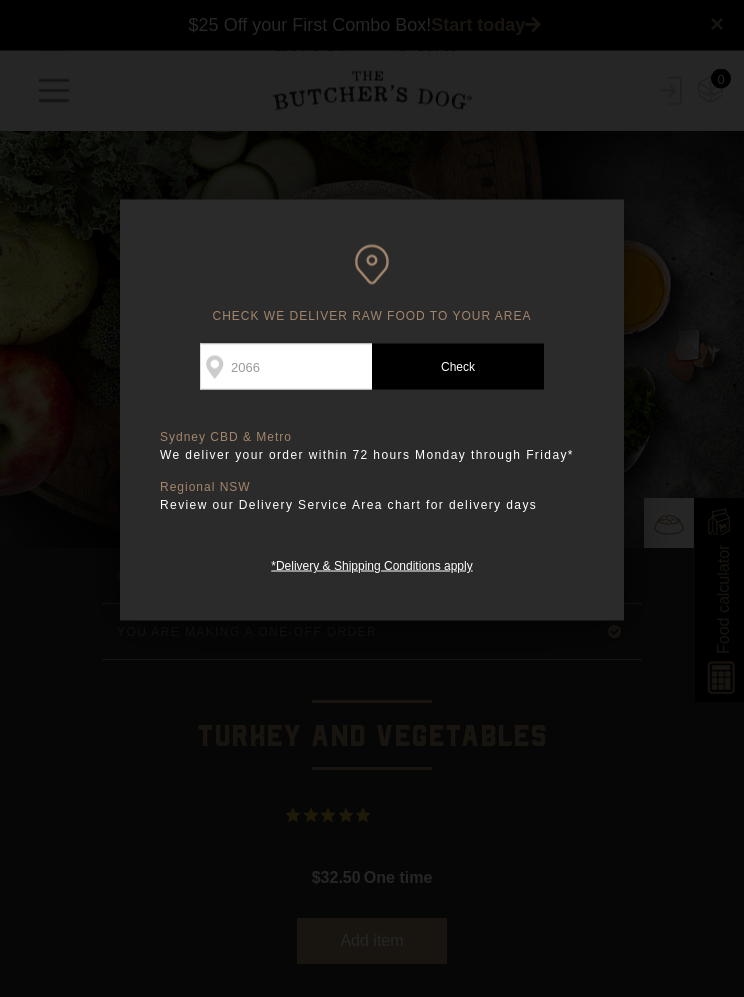 click on "Check Postcode" at bounding box center [458, 367] 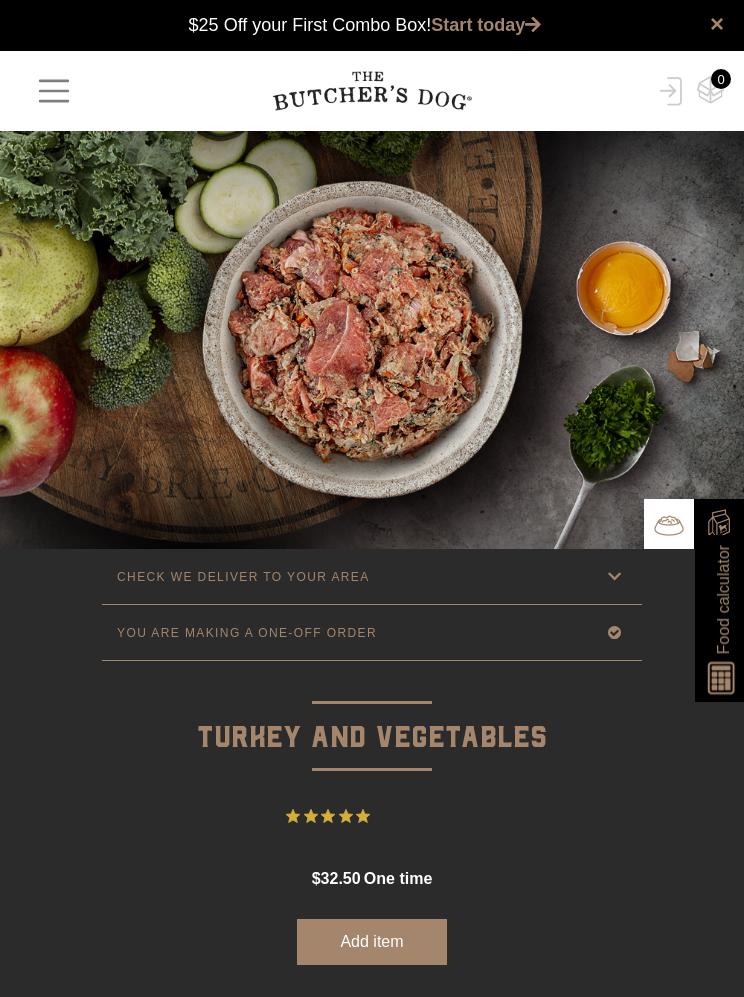 scroll, scrollTop: 1, scrollLeft: 0, axis: vertical 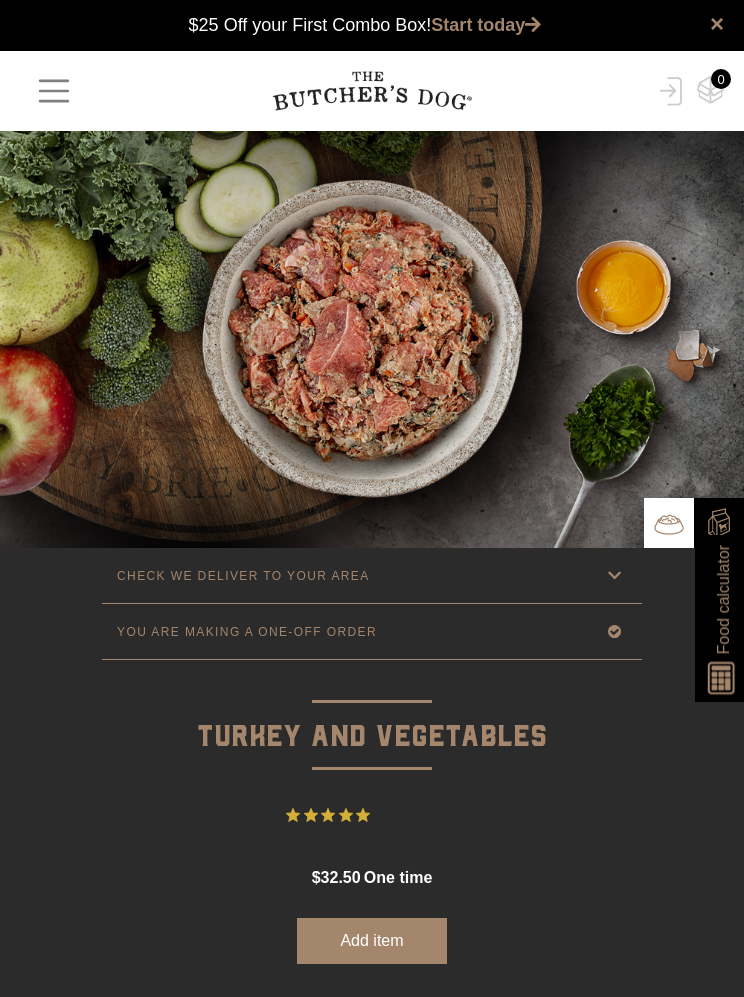 click at bounding box center (54, 91) 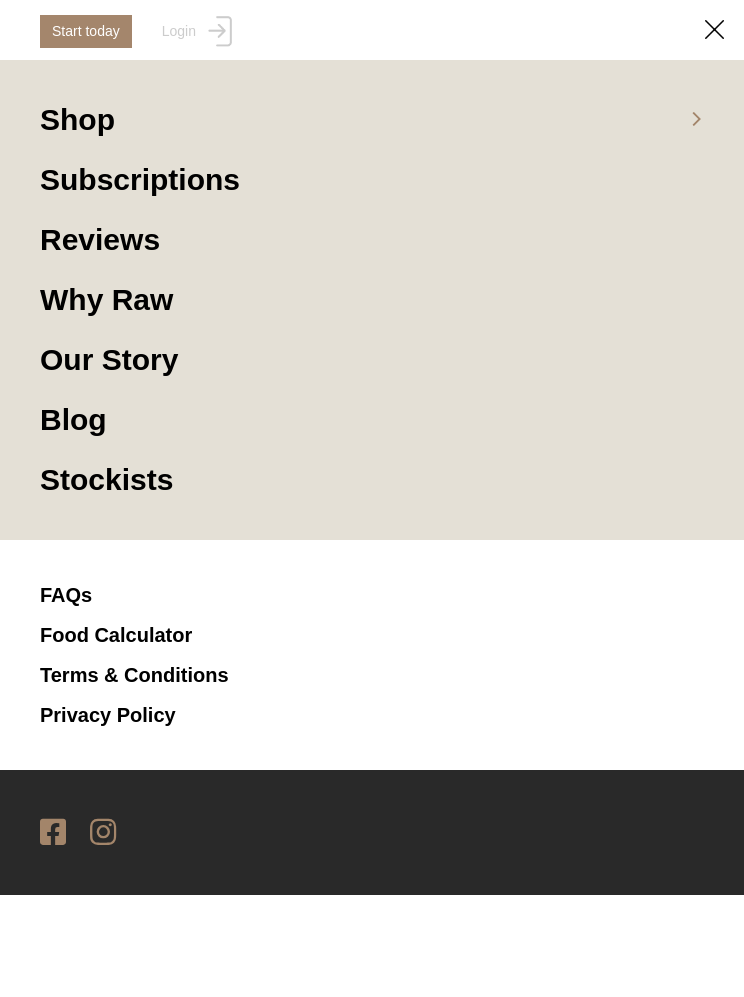 click on "Shop" at bounding box center (372, 130) 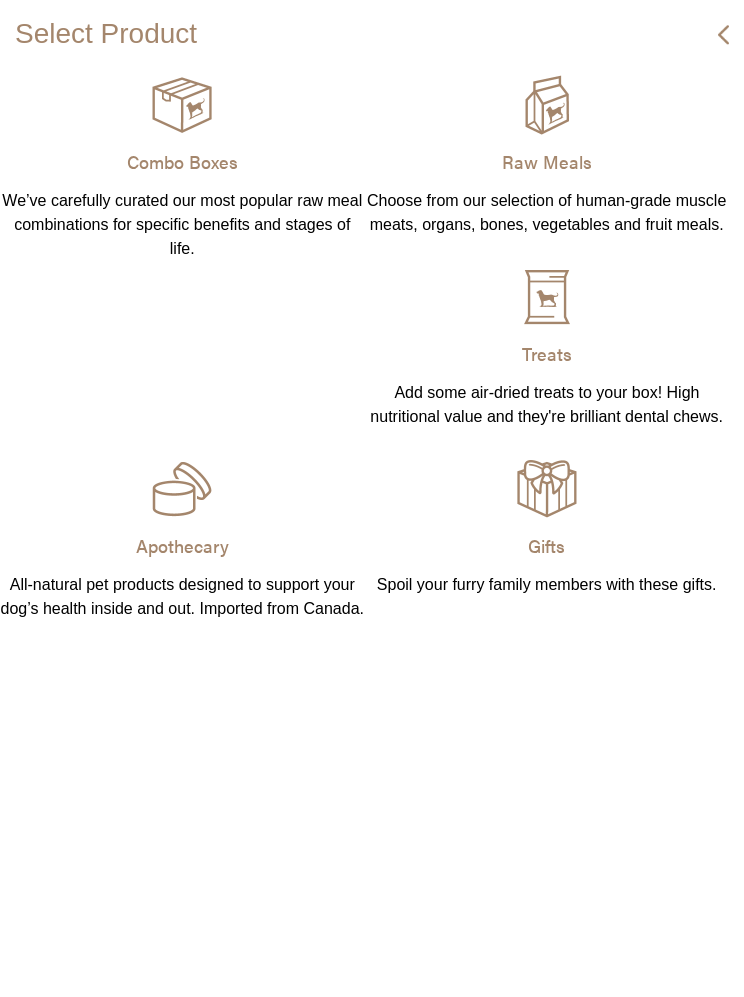 click at bounding box center [0, 0] 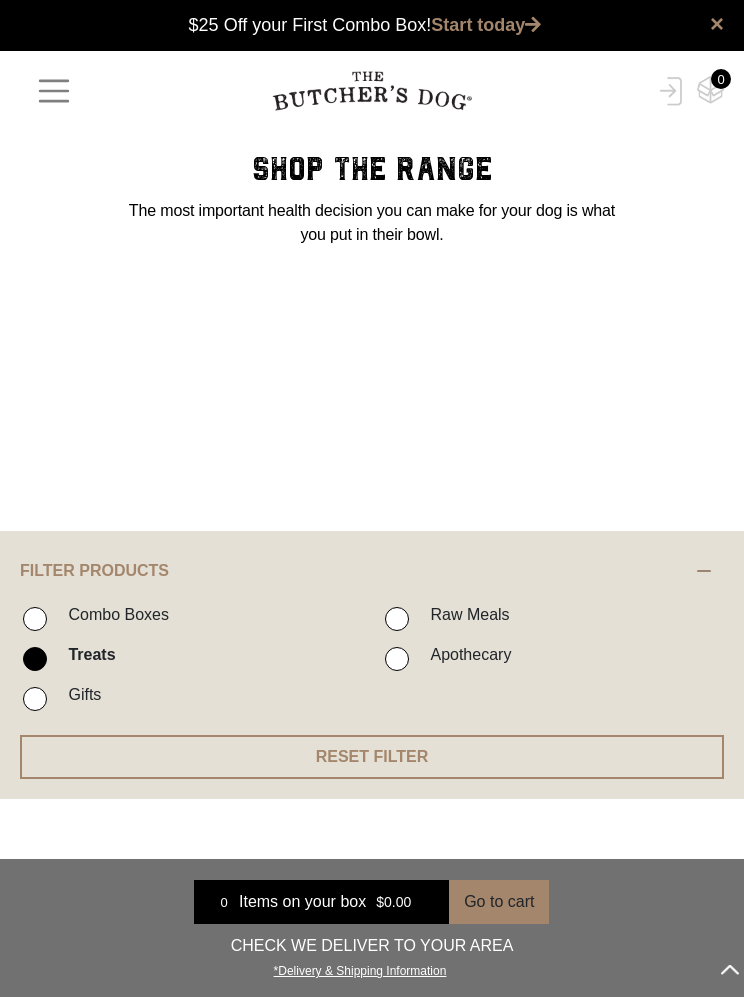 scroll, scrollTop: 0, scrollLeft: 0, axis: both 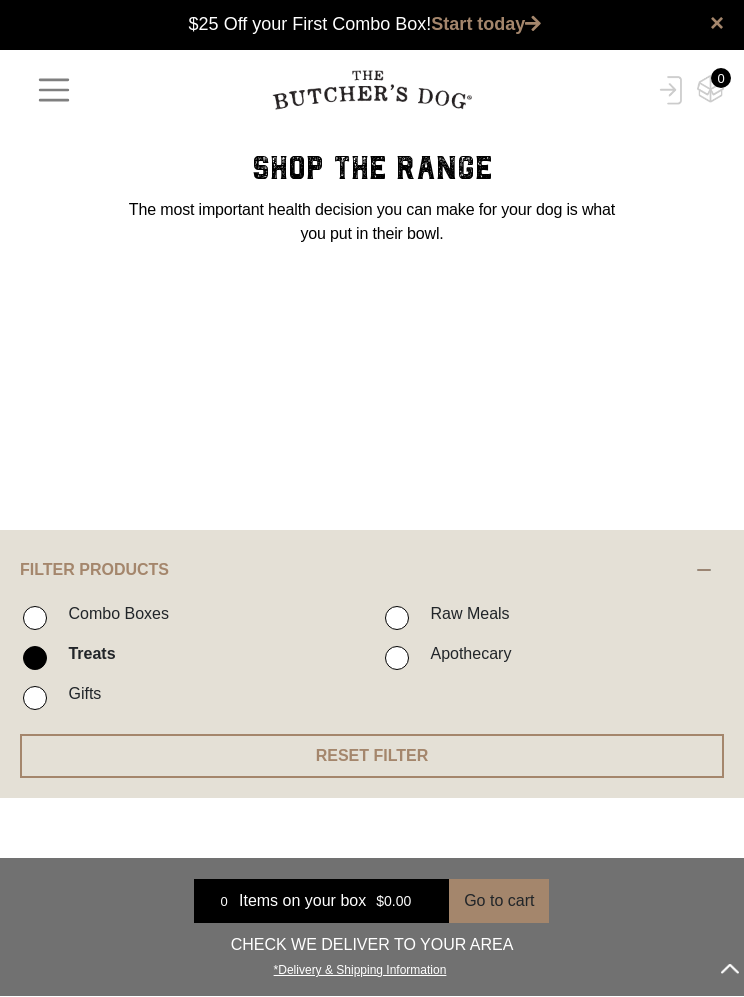 click on "RESET FILTER" at bounding box center (372, 757) 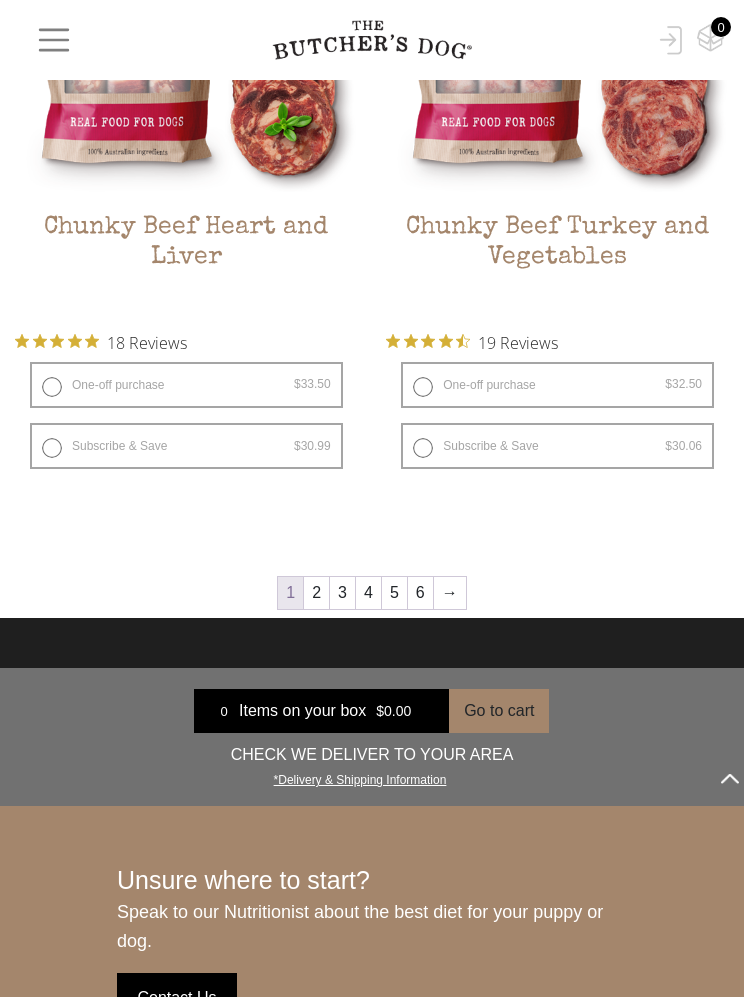 scroll, scrollTop: 4752, scrollLeft: 0, axis: vertical 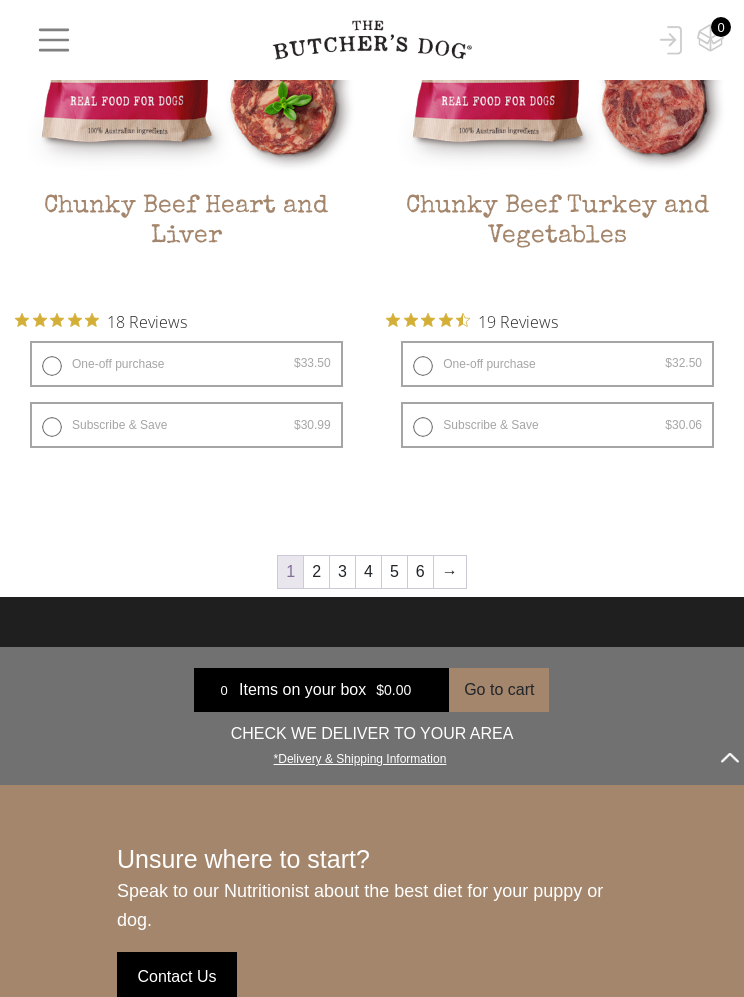click on "Place order
✕
Get item availability info & delivery time for your location.
SUBMIT
TREATS & APOTHECARY CAN ONLY BE DELIVERED TO THIS AREA, PLEASE USE DEFAULT POSTCODE [POSTCODE] AT CHECK OUT
Pincode should not be blank.
×
$25 Off your First Combo Box!  Start today
0 Treats" at bounding box center (372, -1505) 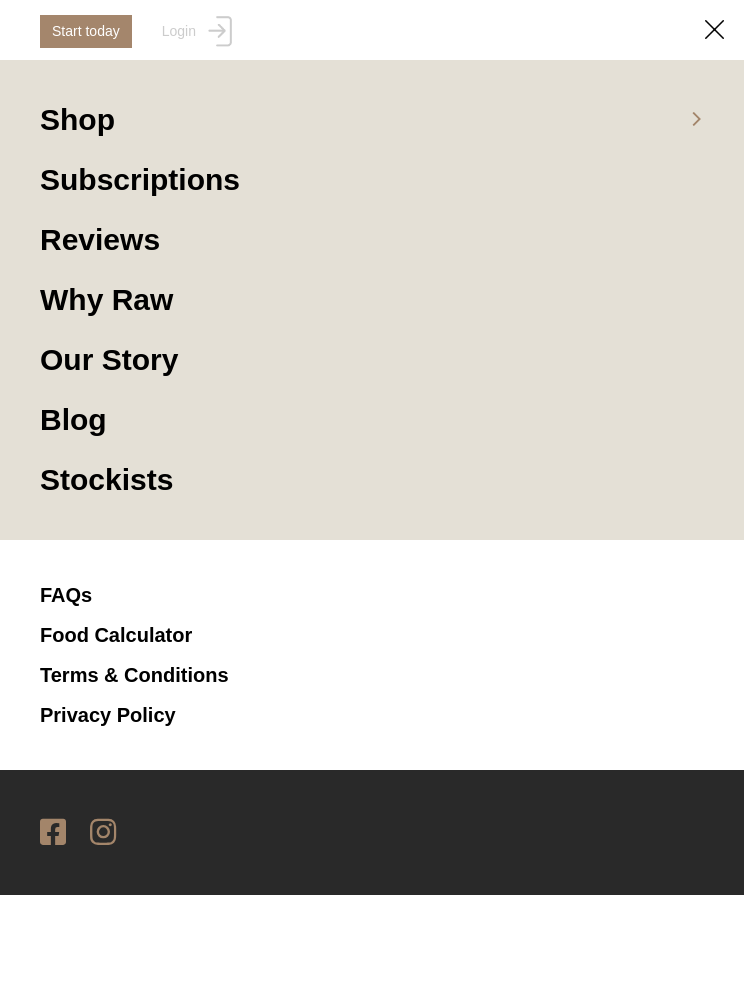 click on "Shop" at bounding box center [372, 130] 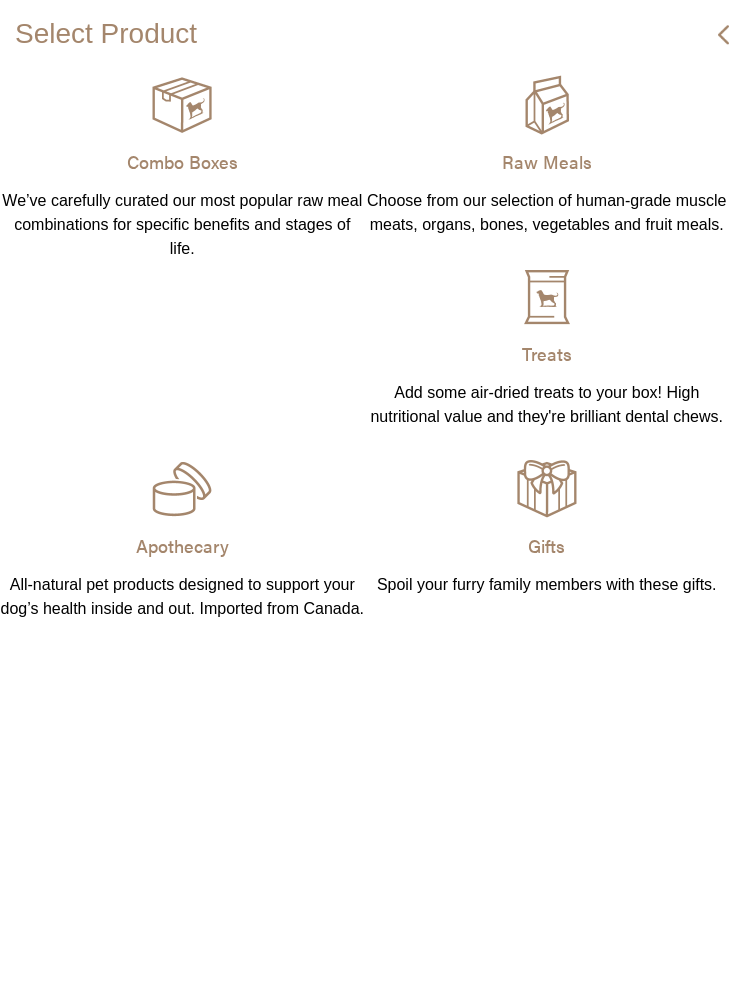 click on "Treats" at bounding box center (547, 354) 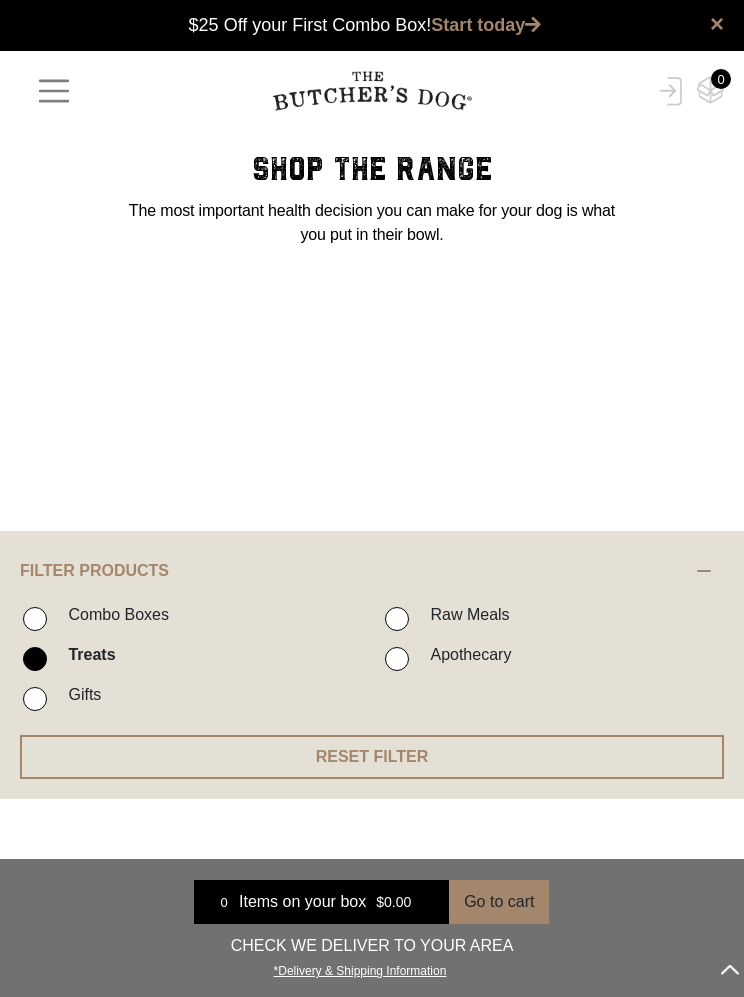 scroll, scrollTop: 0, scrollLeft: 0, axis: both 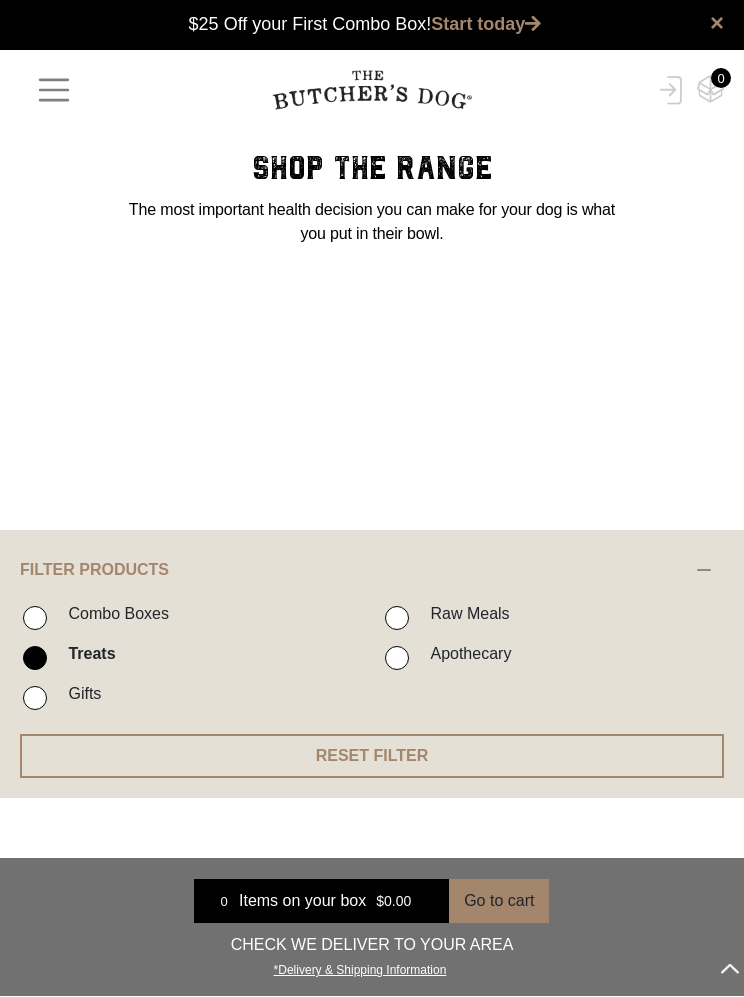 click on "Raw Meals" at bounding box center [563, 621] 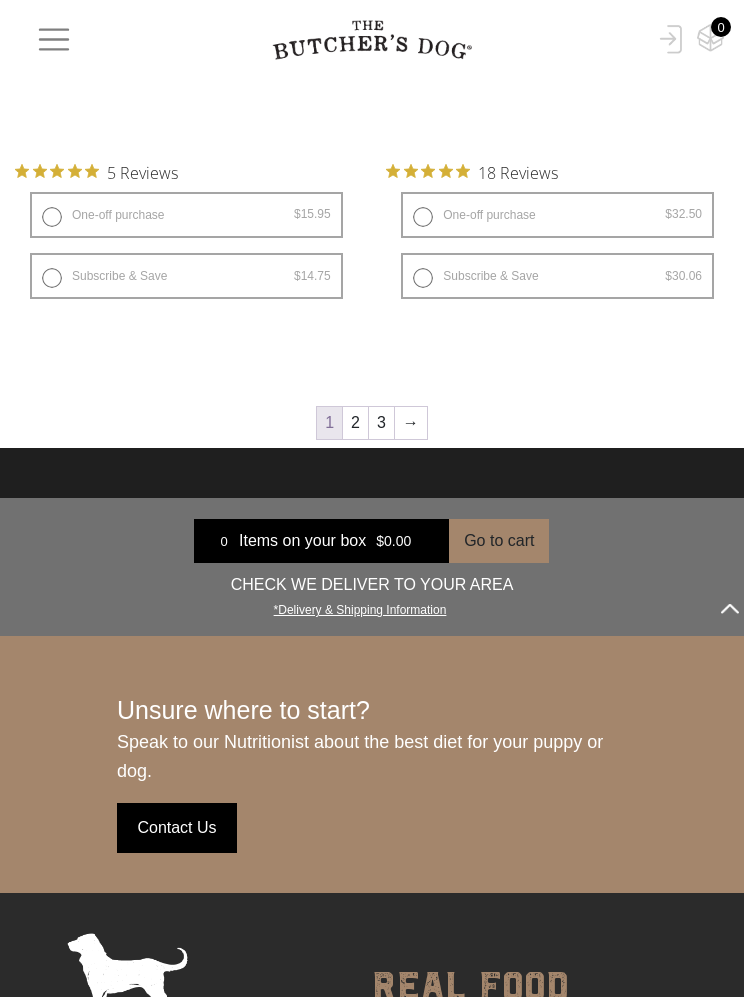 scroll, scrollTop: 4765, scrollLeft: 0, axis: vertical 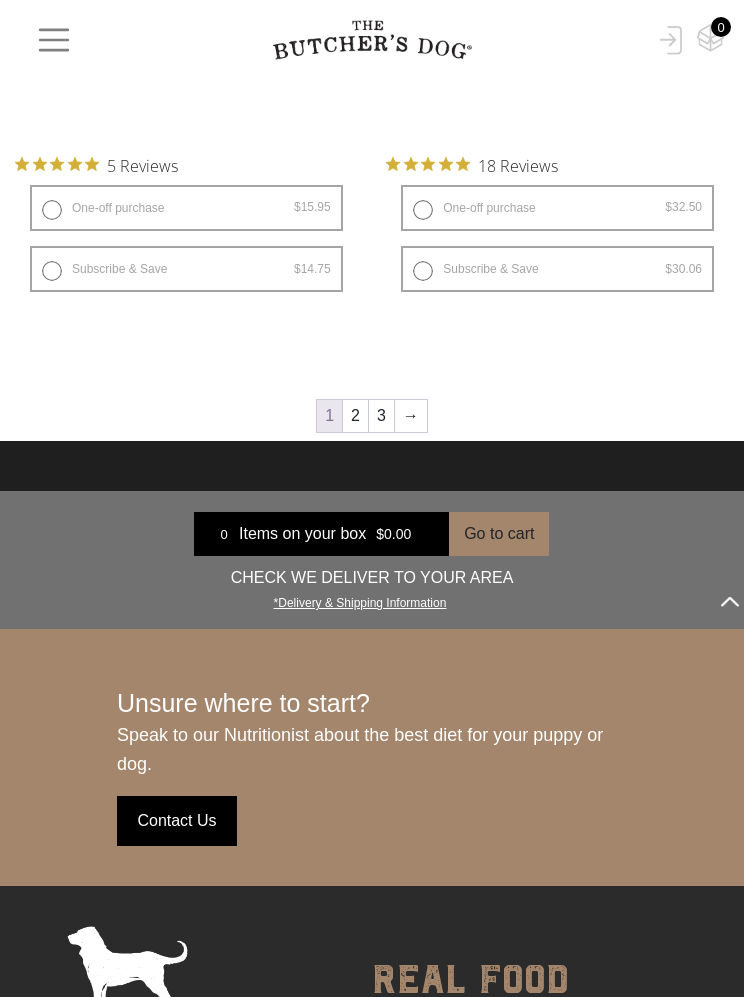 click on "Place order
✕
Get item availability info & delivery time for your location.
SUBMIT
TREATS & APOTHECARY CAN ONLY BE DELIVERED TO THIS AREA, PLEASE USE DEFAULT POSTCODE 2085 AT CHECK OUT
Pincode should not be blank.
×
$25 Off your First Combo Box!  Start today
0 Treats" at bounding box center (372, -1590) 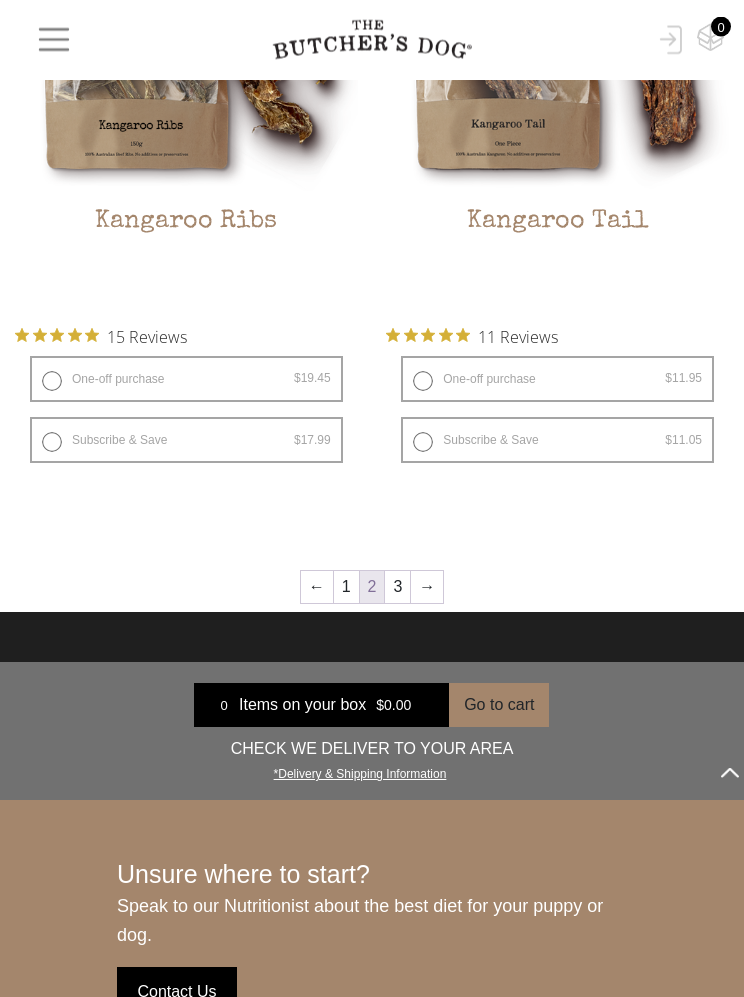 scroll, scrollTop: 4594, scrollLeft: 0, axis: vertical 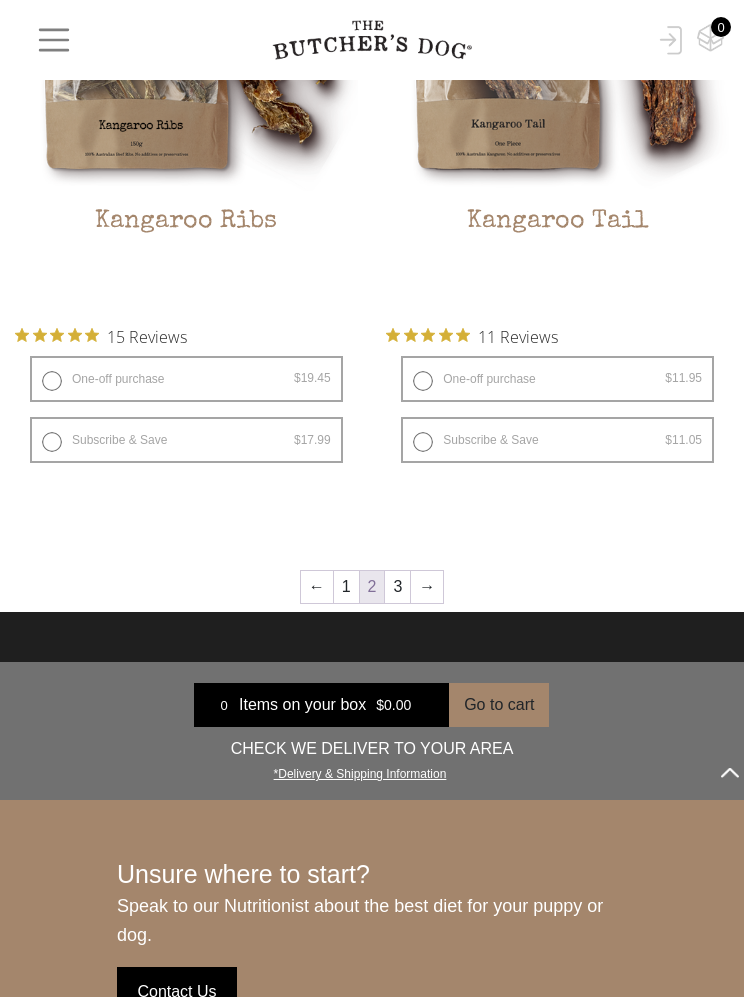 click on "Place order
✕
Get item availability info & delivery time for your location.
SUBMIT
TREATS & APOTHECARY CAN ONLY BE DELIVERED TO THIS AREA, PLEASE USE DEFAULT POSTCODE 2085 AT CHECK OUT
Pincode should not be blank.
×
$25 Off your First Combo Box!  Start today
0 Treats" at bounding box center (372, -1419) 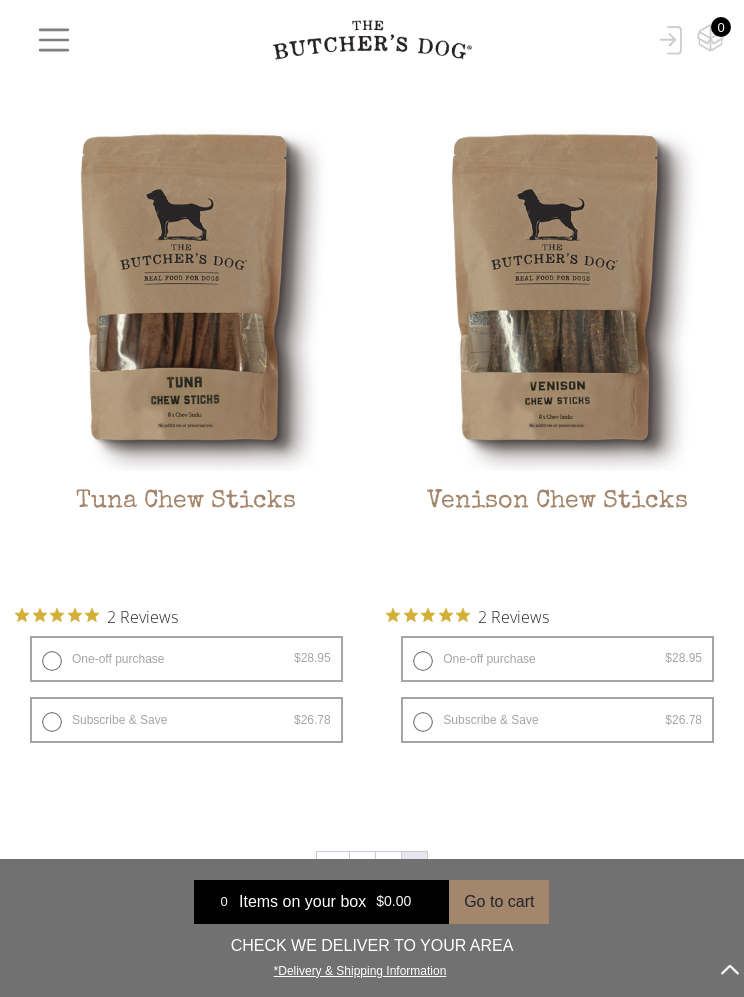 scroll, scrollTop: 2190, scrollLeft: 0, axis: vertical 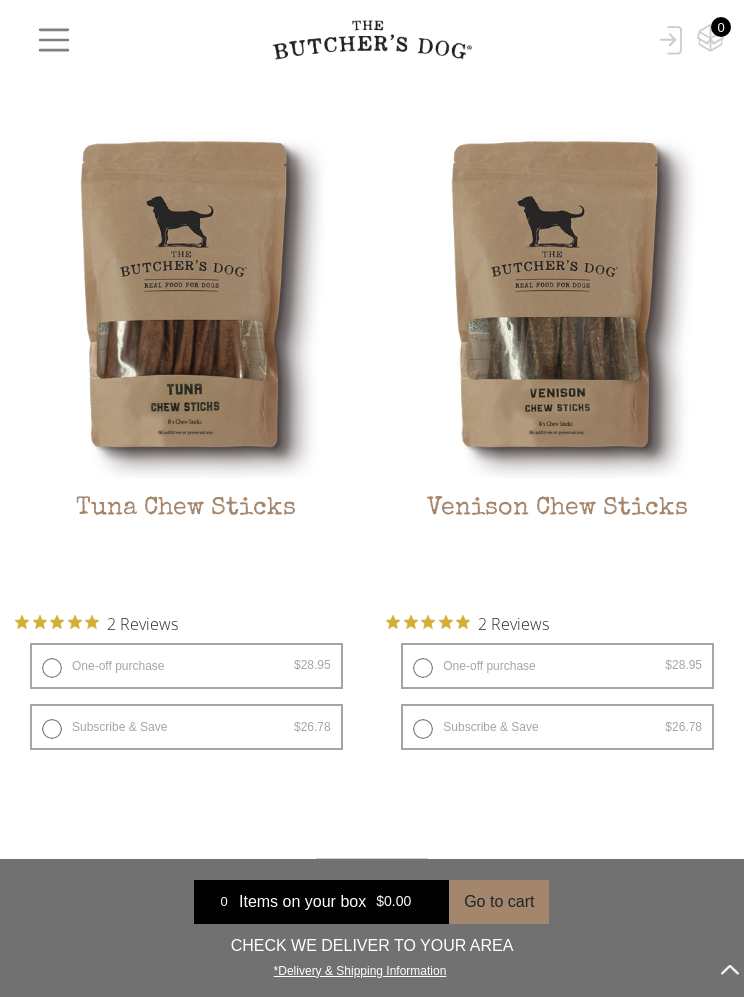 click on "One-off purchase  $ 28.95   —  or subscribe and save    7.5%" at bounding box center (186, 666) 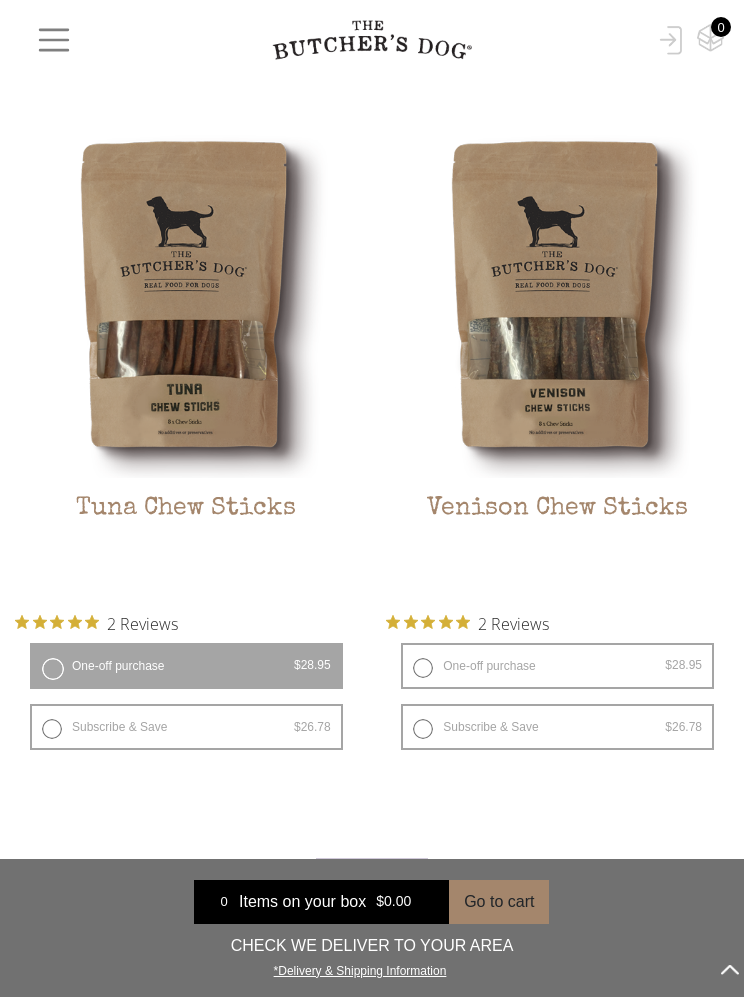 click on "Add item" at bounding box center (0, 0) 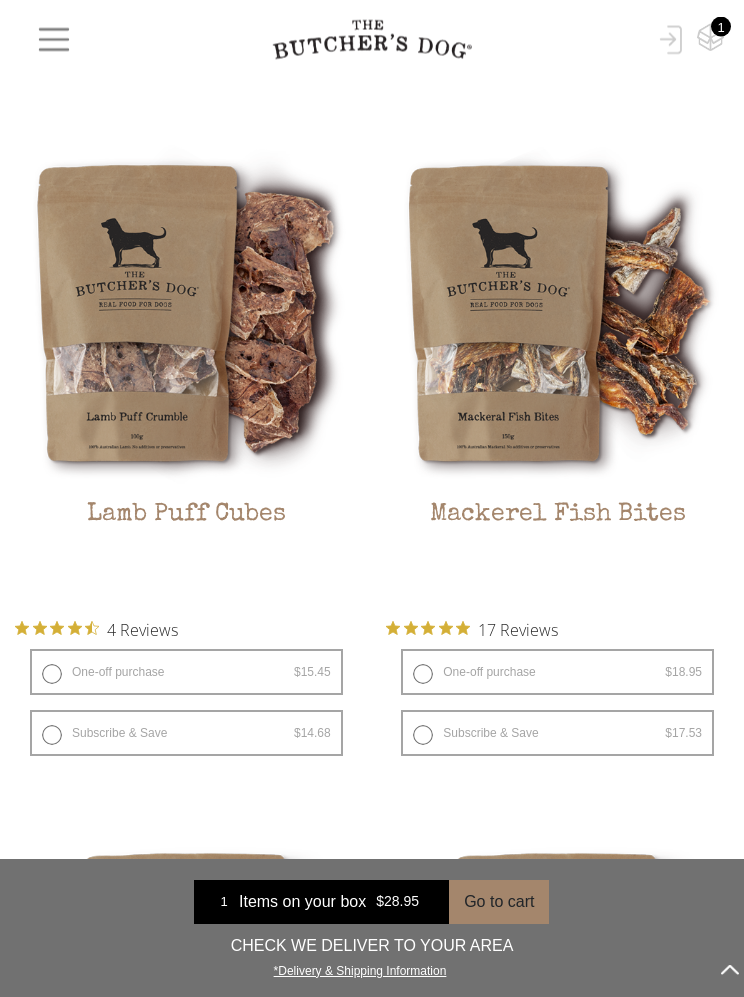 scroll, scrollTop: 1464, scrollLeft: 0, axis: vertical 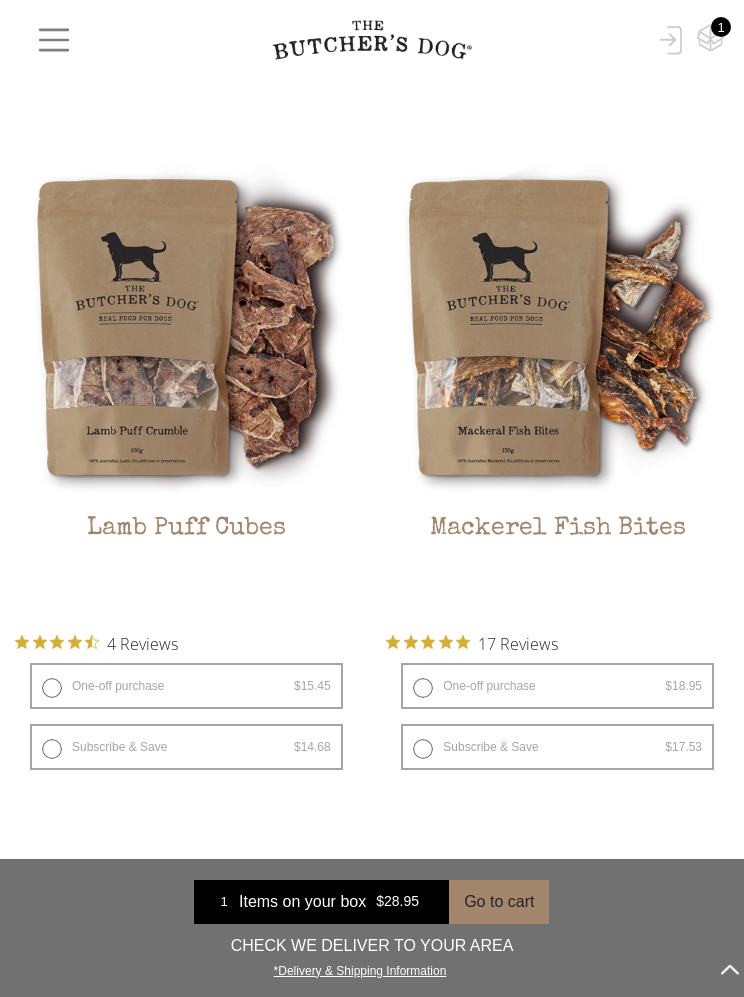 click on "One-off purchase  $ 18.95   —  or subscribe and save    7.5%" at bounding box center [557, 686] 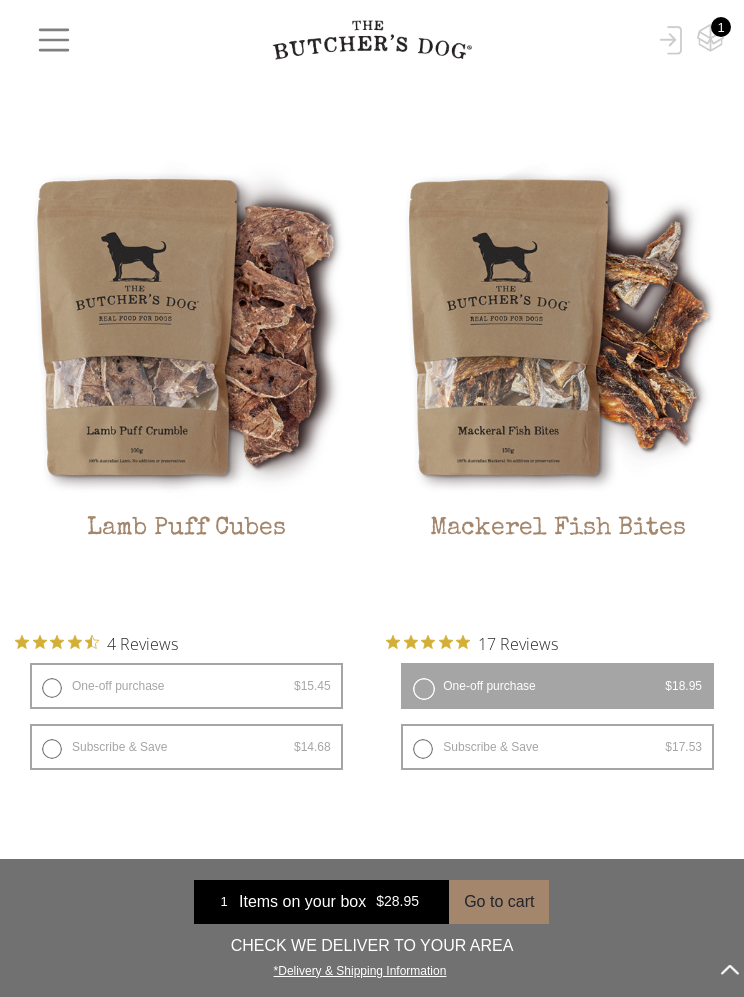click on "Add item" at bounding box center [0, 0] 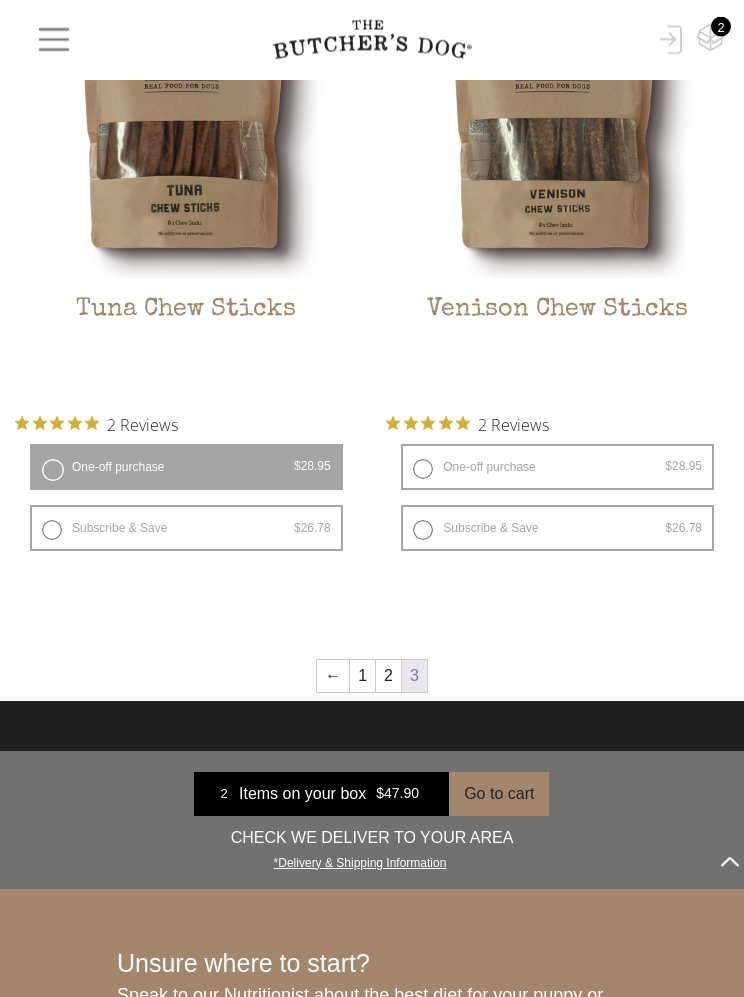 scroll, scrollTop: 2389, scrollLeft: 0, axis: vertical 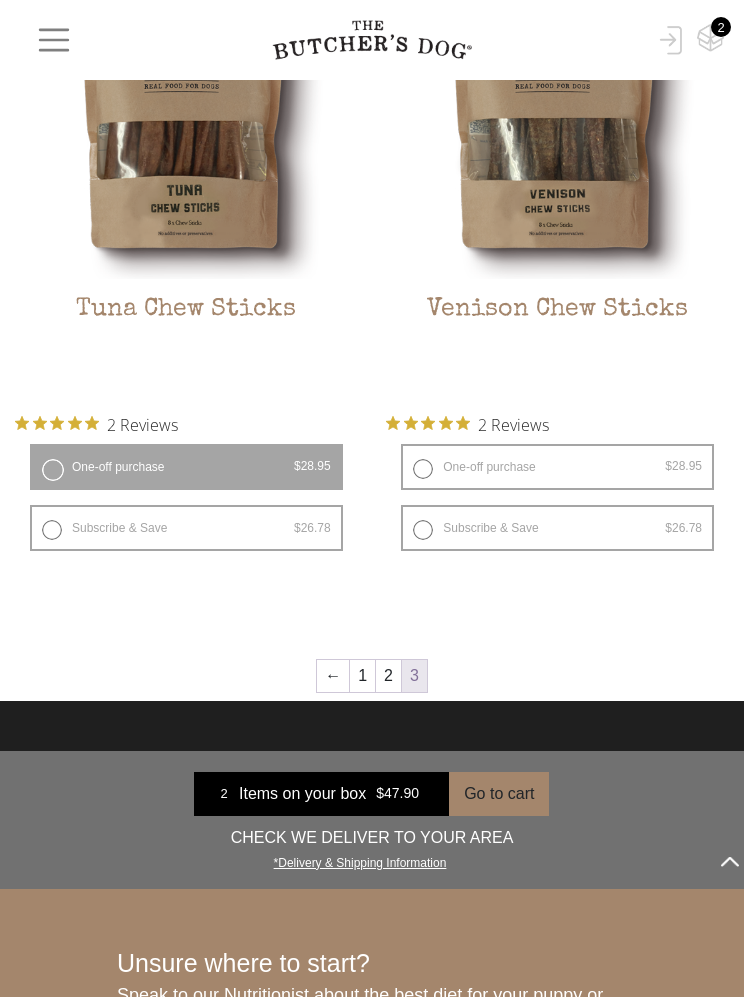 click on "One-off purchase  $ 28.95   —  or subscribe and save    7.5%" at bounding box center [557, 467] 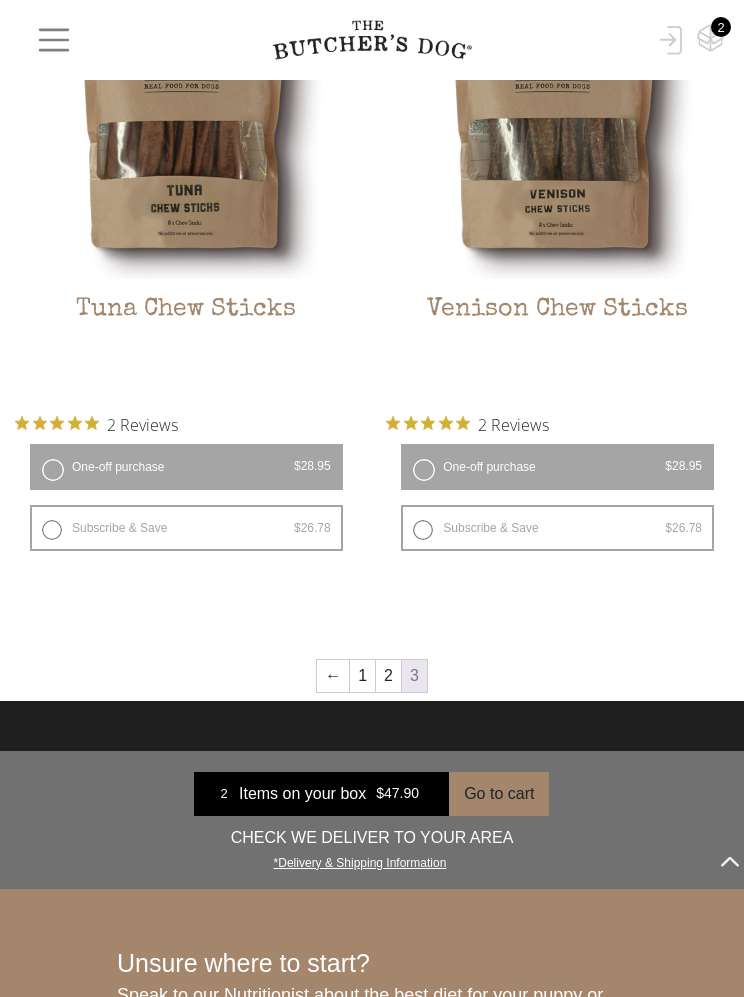 click on "Add item" at bounding box center (0, 0) 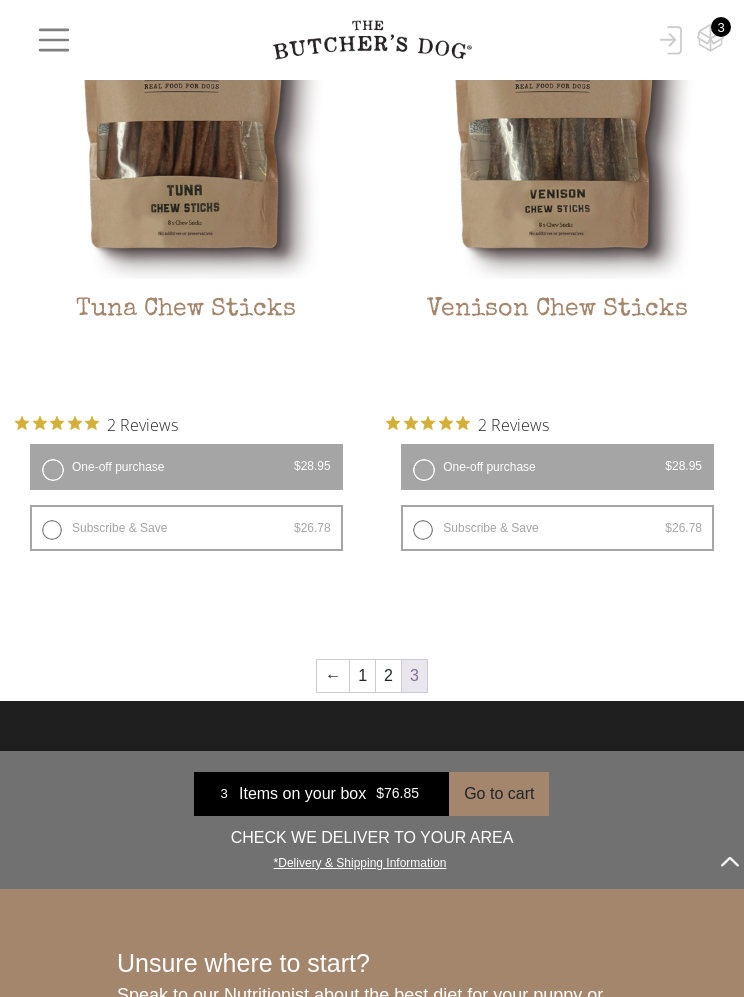 click on "Add item" at bounding box center [0, 0] 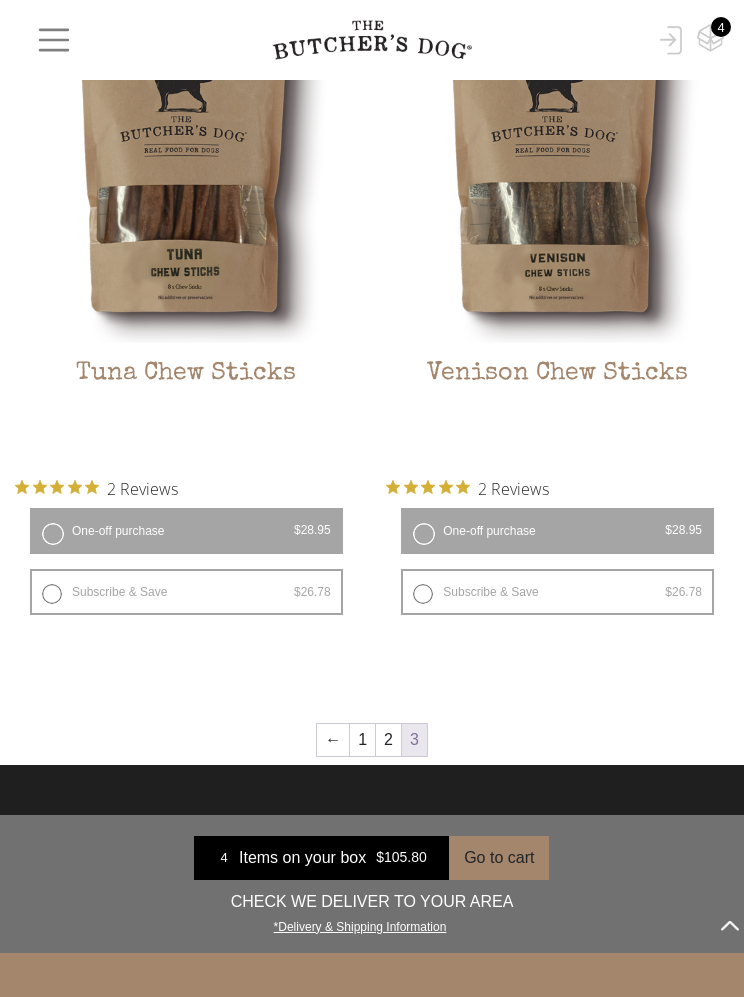 scroll, scrollTop: 2345, scrollLeft: 0, axis: vertical 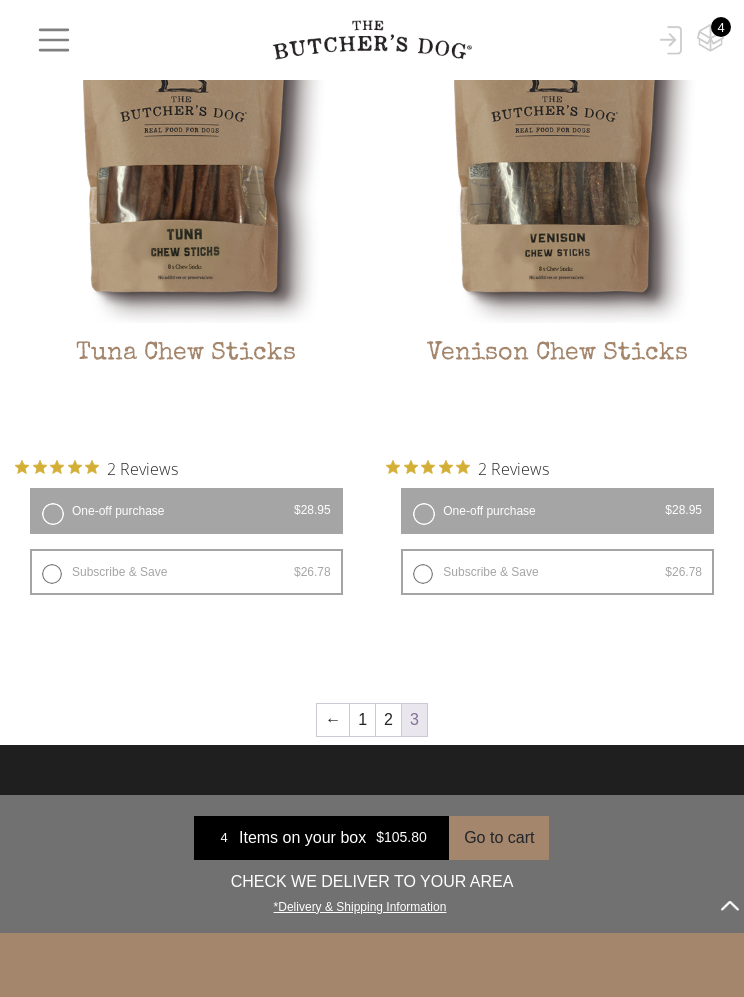 click on "Place order
✕
Get item availability info & delivery time for your location.
SUBMIT
TREATS & APOTHECARY CAN ONLY BE DELIVERED TO THIS AREA, PLEASE USE DEFAULT POSTCODE 2085 AT CHECK OUT
Pincode should not be blank.
×
$25 Off your First Combo Box!  Start today
0 Treats" at bounding box center [372, -228] 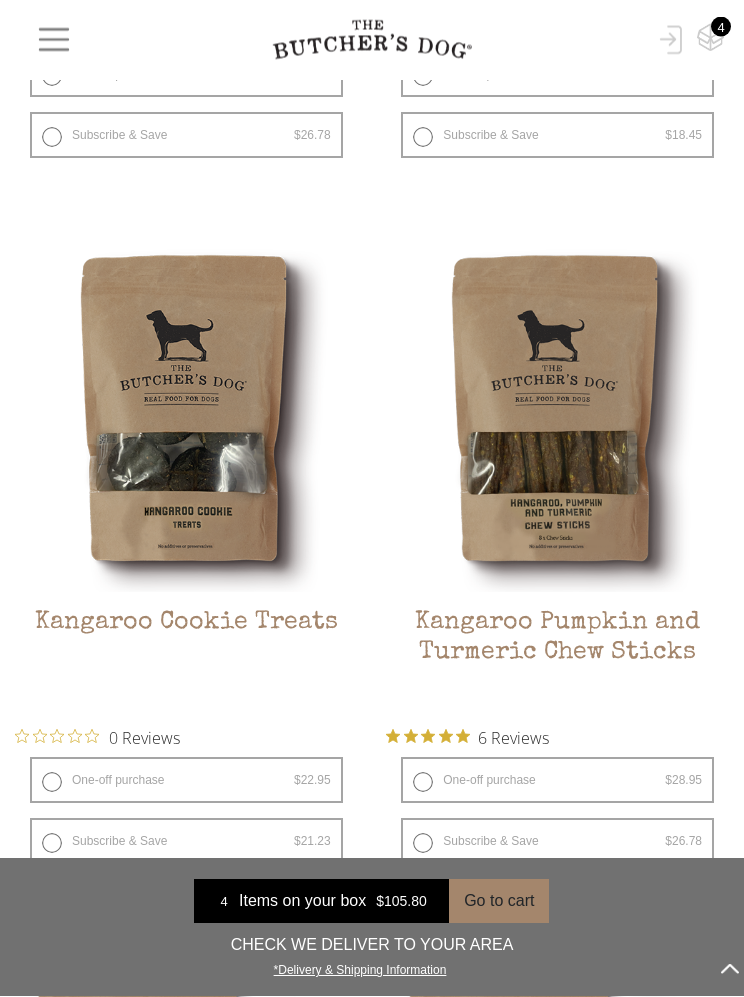 scroll, scrollTop: 3487, scrollLeft: 0, axis: vertical 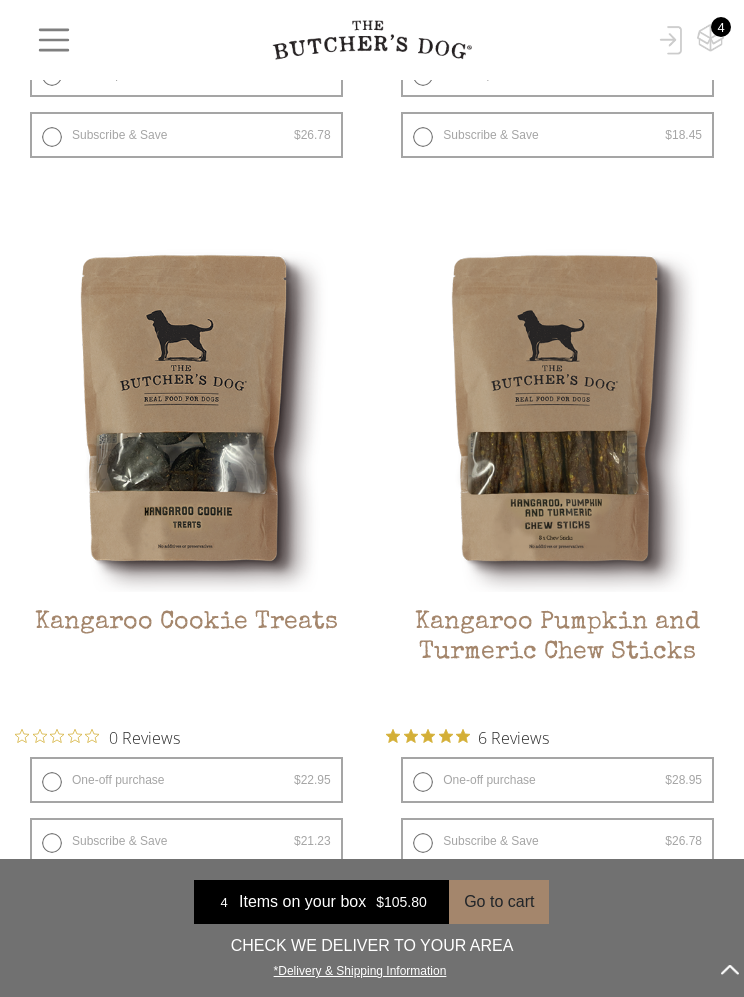 click at bounding box center [0, 0] 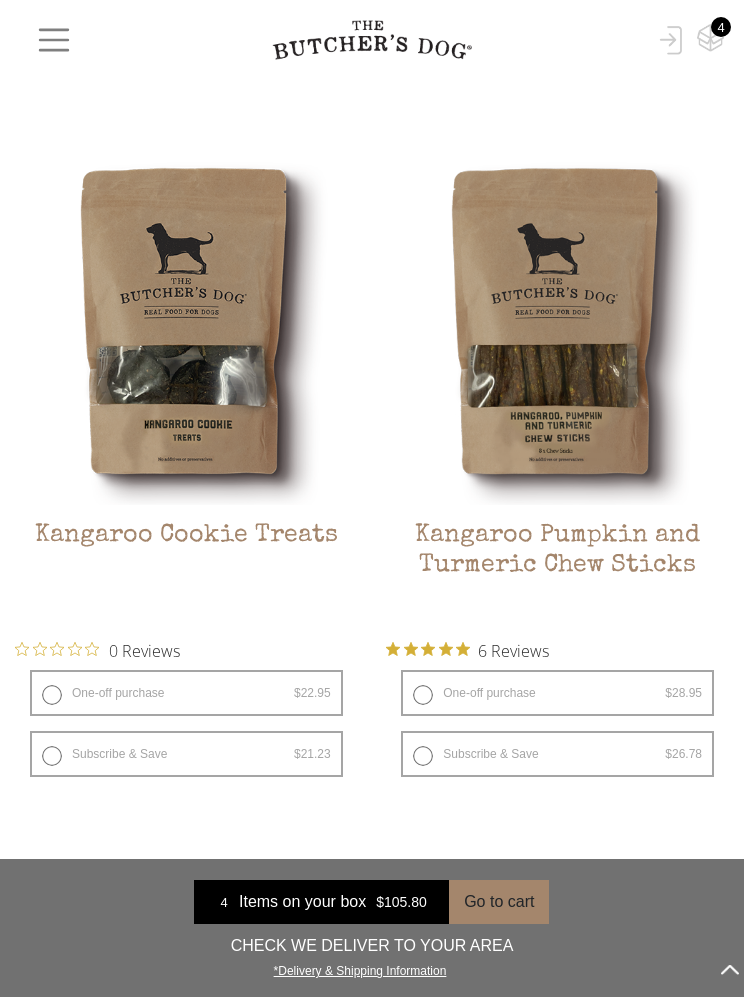 click on "One-off purchase  $ 28.95   —  or subscribe and save    7.5%" at bounding box center (557, 693) 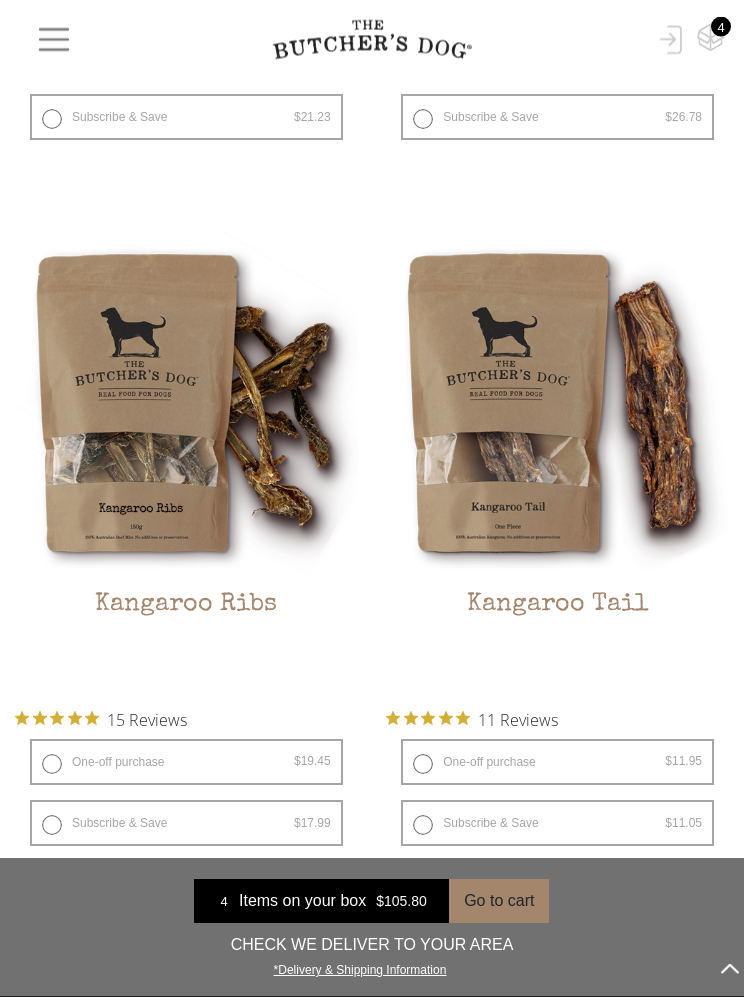 scroll, scrollTop: 4211, scrollLeft: 0, axis: vertical 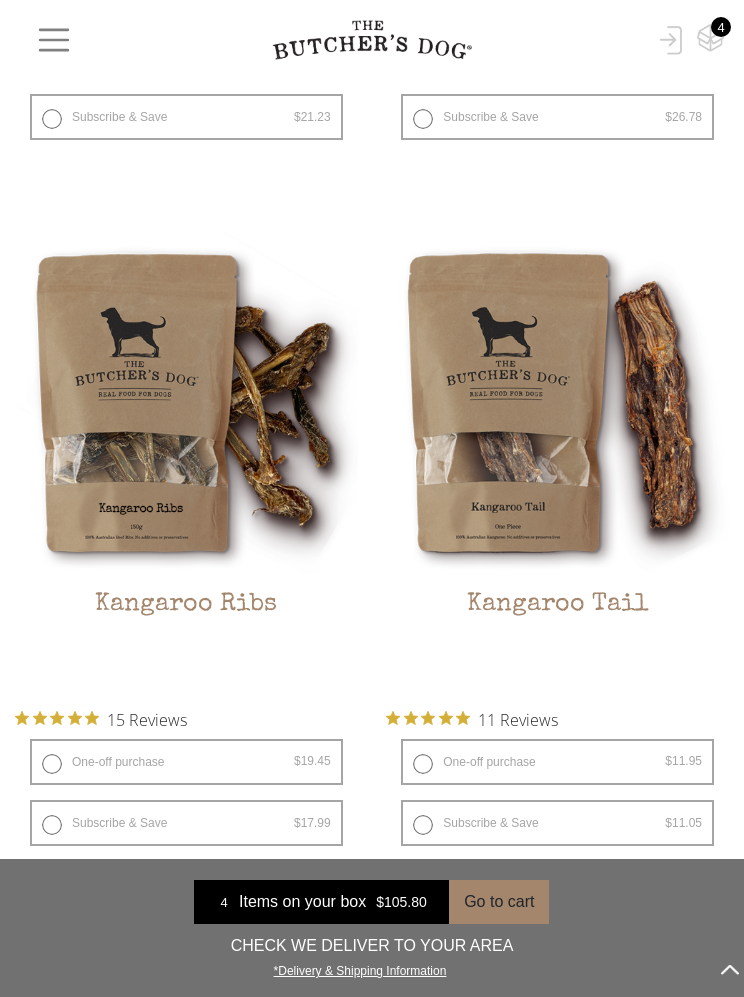 click on "One-off purchase  $ 11.95   —  or subscribe and save    7.5%" at bounding box center [557, 762] 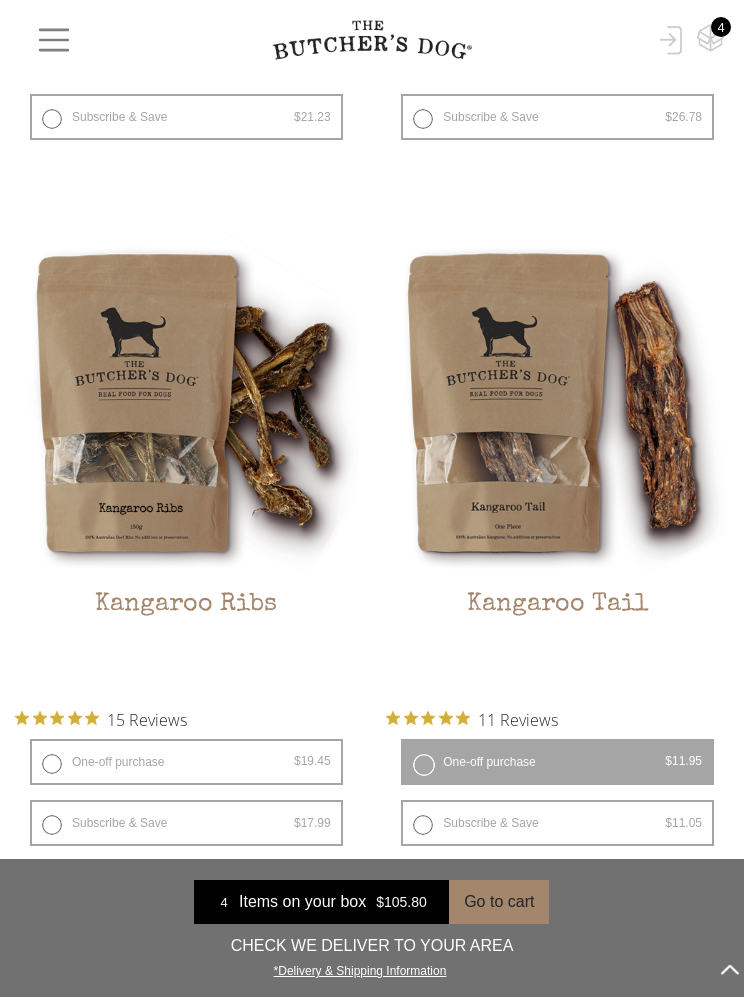 click on "Add item" at bounding box center (0, 0) 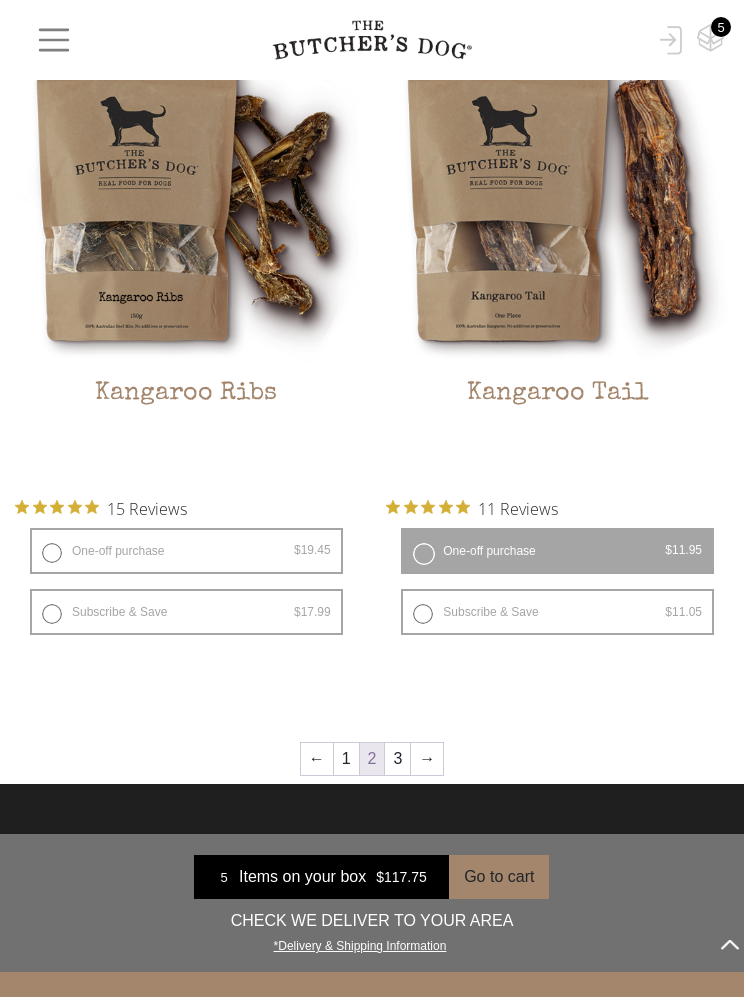 scroll, scrollTop: 4435, scrollLeft: 0, axis: vertical 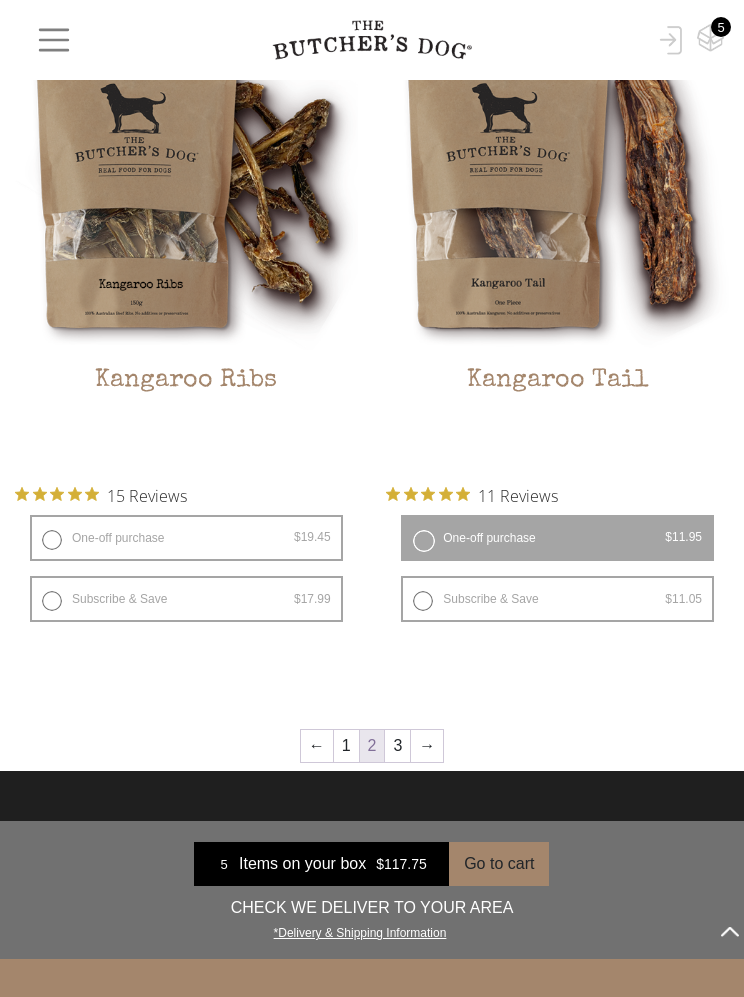 click on "One-off purchase  $ 19.45   —  or subscribe and save    7.5%" at bounding box center (186, 538) 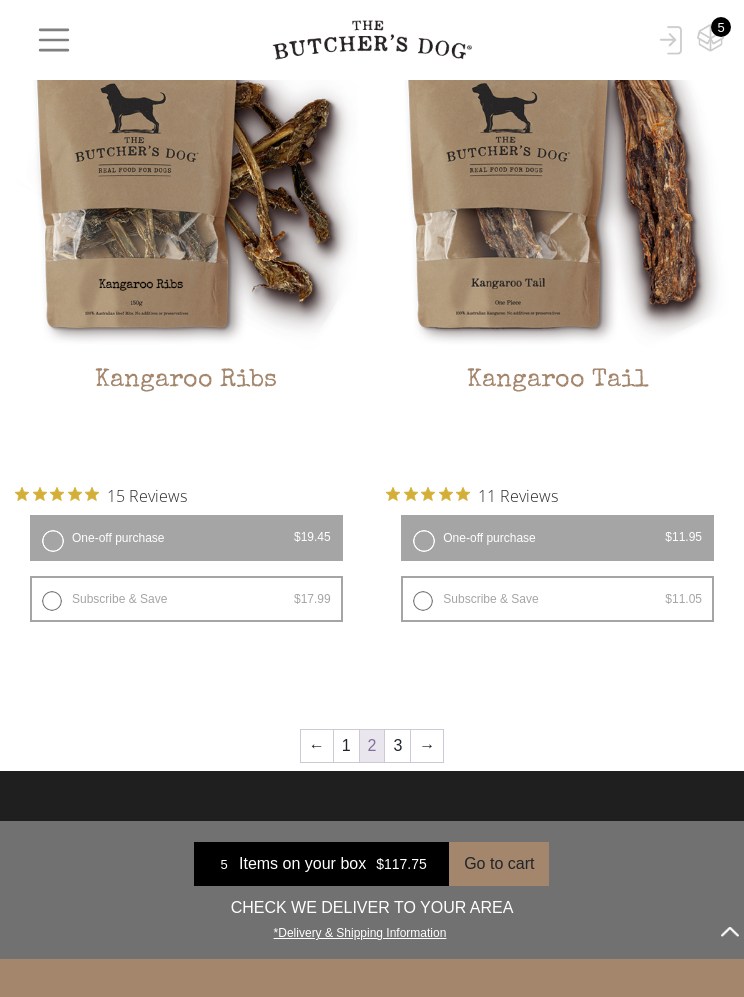 click on "Add item" at bounding box center [0, 0] 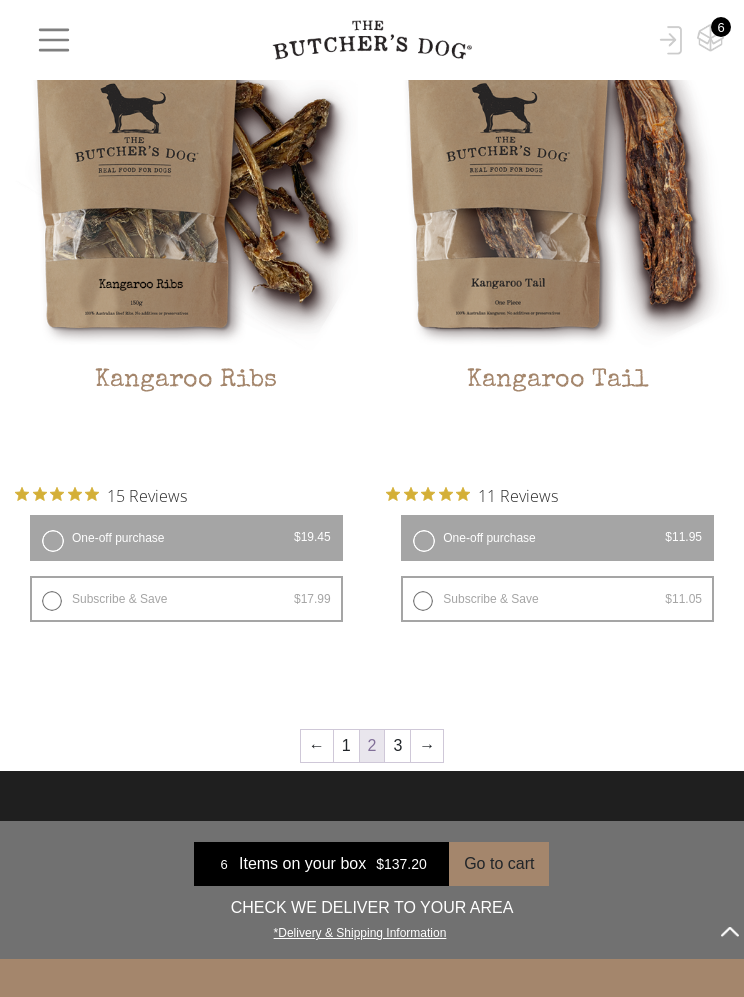 click on "Add item" at bounding box center (0, 0) 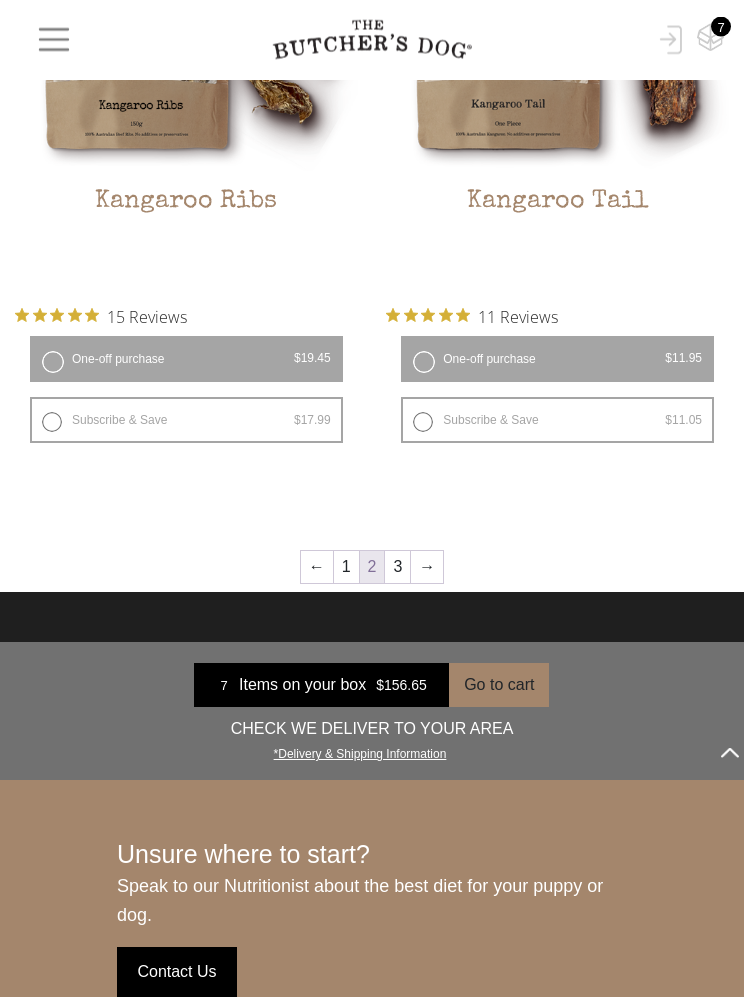scroll, scrollTop: 4585, scrollLeft: 0, axis: vertical 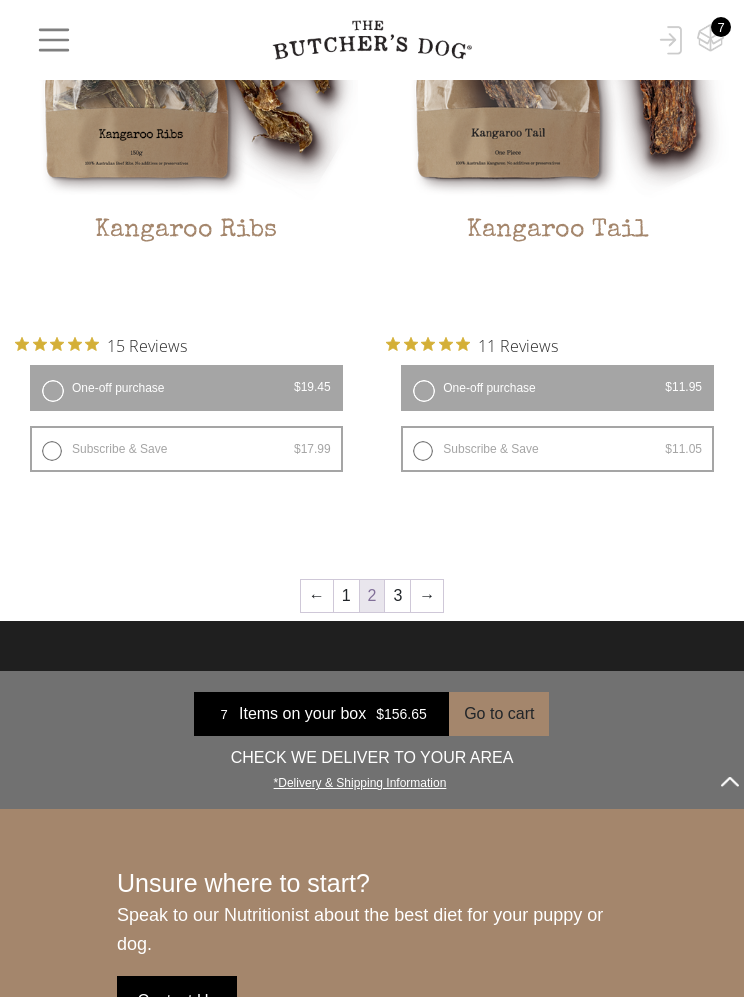 click on "←" at bounding box center [317, 596] 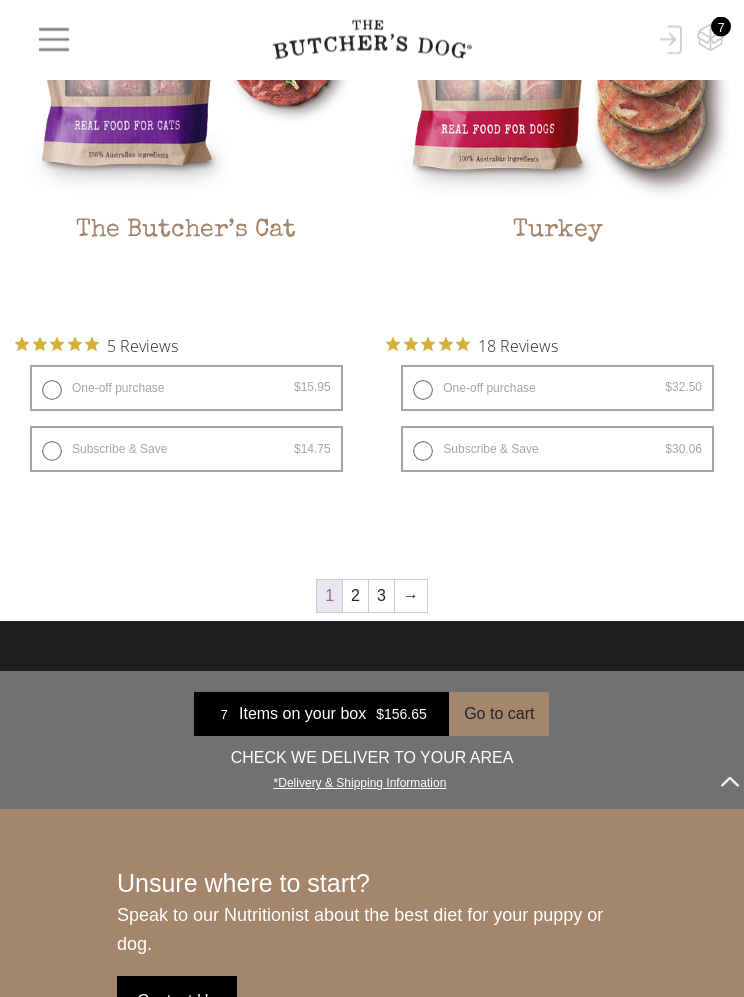 scroll, scrollTop: 4585, scrollLeft: 0, axis: vertical 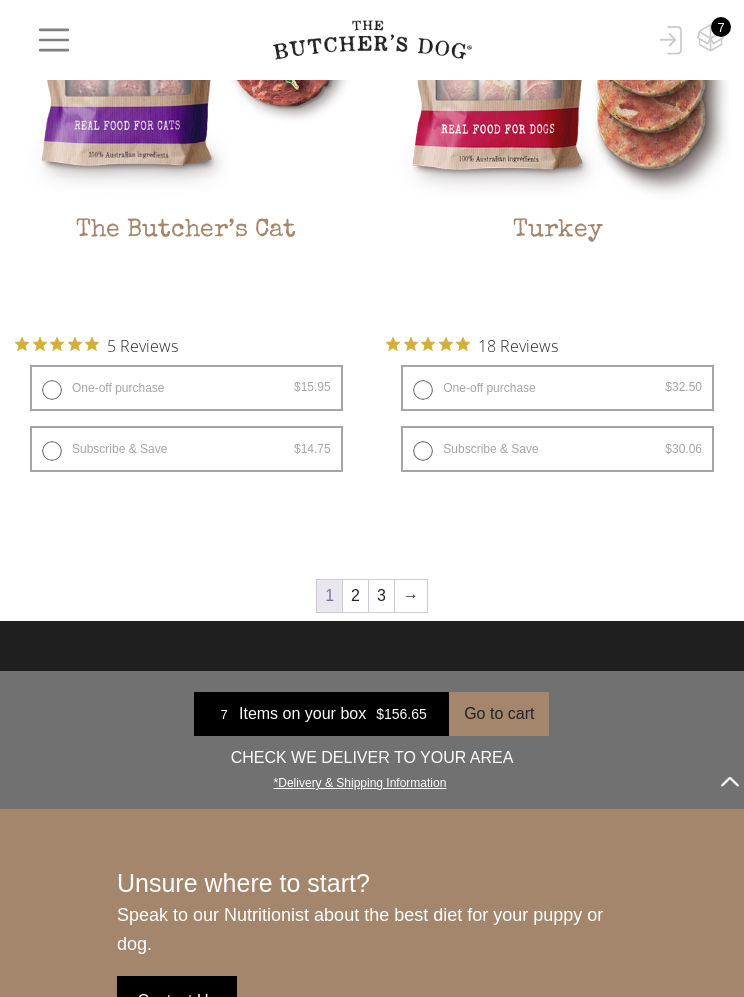 click on "Place order
✕
Get item availability info & delivery time for your location.
SUBMIT
TREATS & APOTHECARY CAN ONLY BE DELIVERED TO THIS AREA, PLEASE USE DEFAULT POSTCODE 2085 AT CHECK OUT
Pincode should not be blank.
×
$25 Off your First Combo Box!  Start today
0 Treats" at bounding box center (372, -1410) 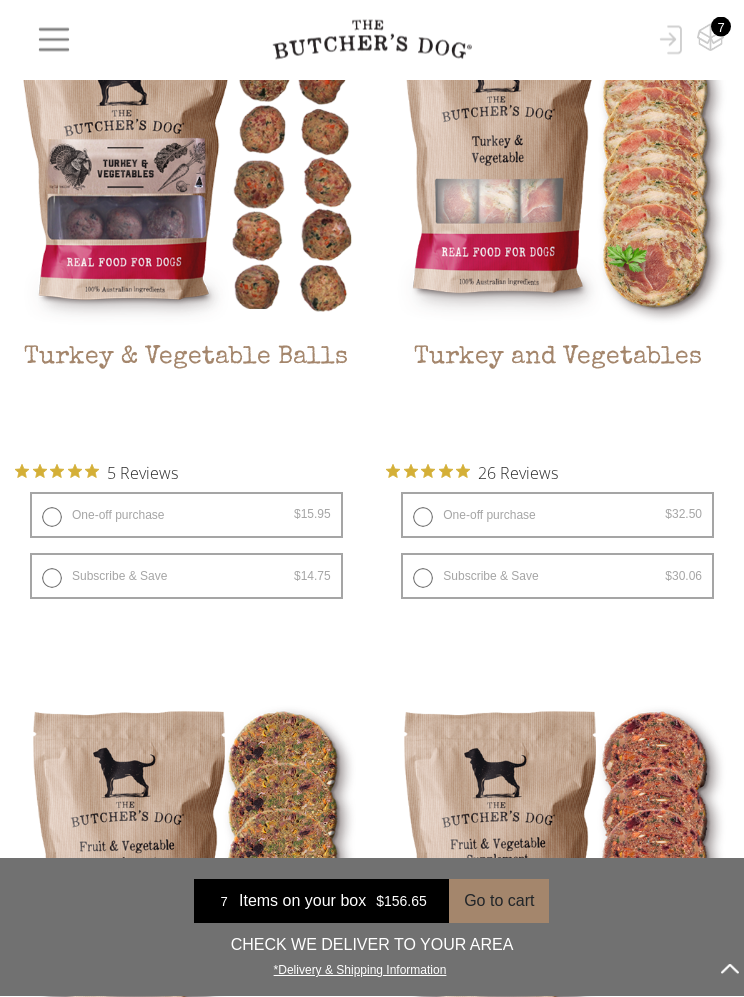 scroll, scrollTop: 930, scrollLeft: 0, axis: vertical 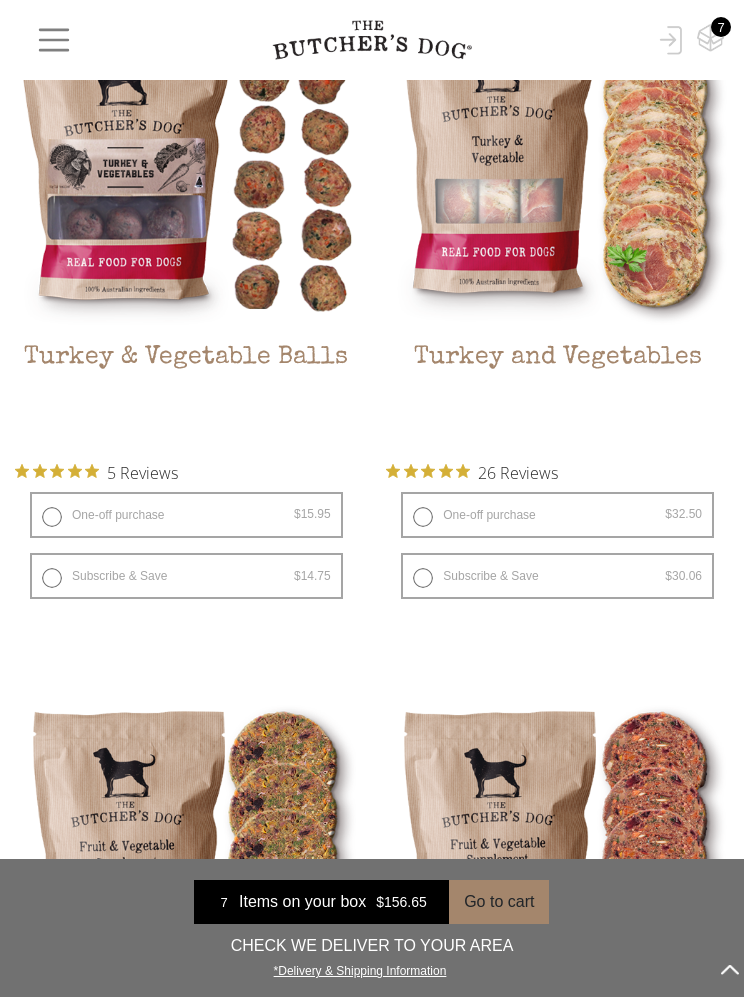 click on "One-off purchase  $ 15.95   —  or subscribe and save    7.5%" at bounding box center (186, 515) 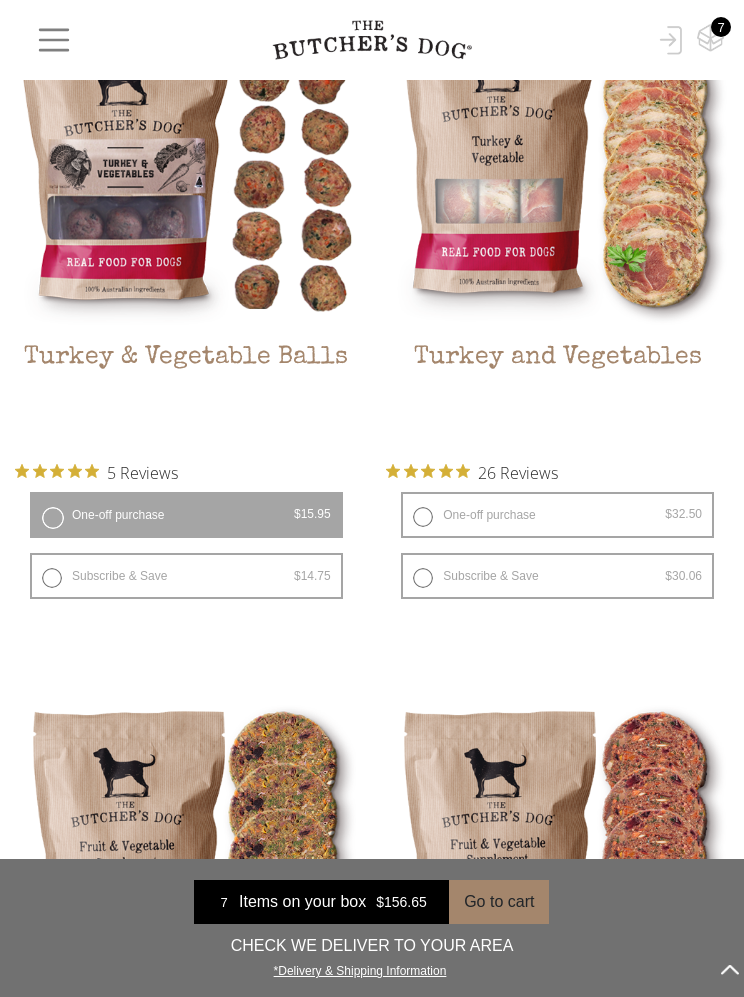 click on "Add item" at bounding box center [0, 0] 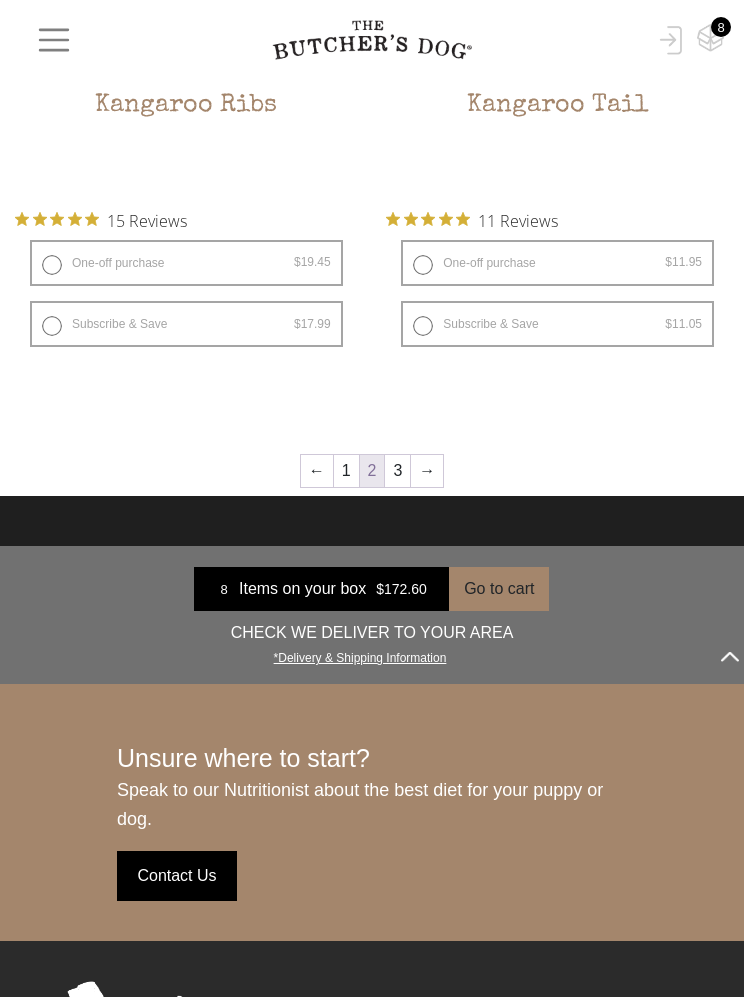 scroll, scrollTop: 4729, scrollLeft: 0, axis: vertical 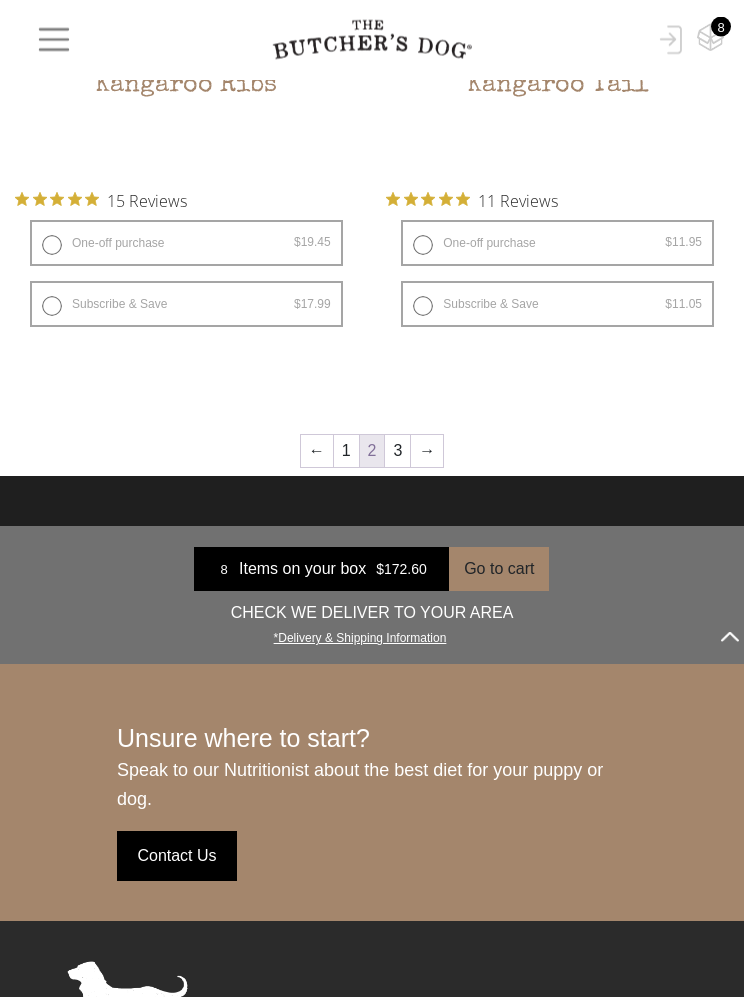 click on "→" at bounding box center [427, 452] 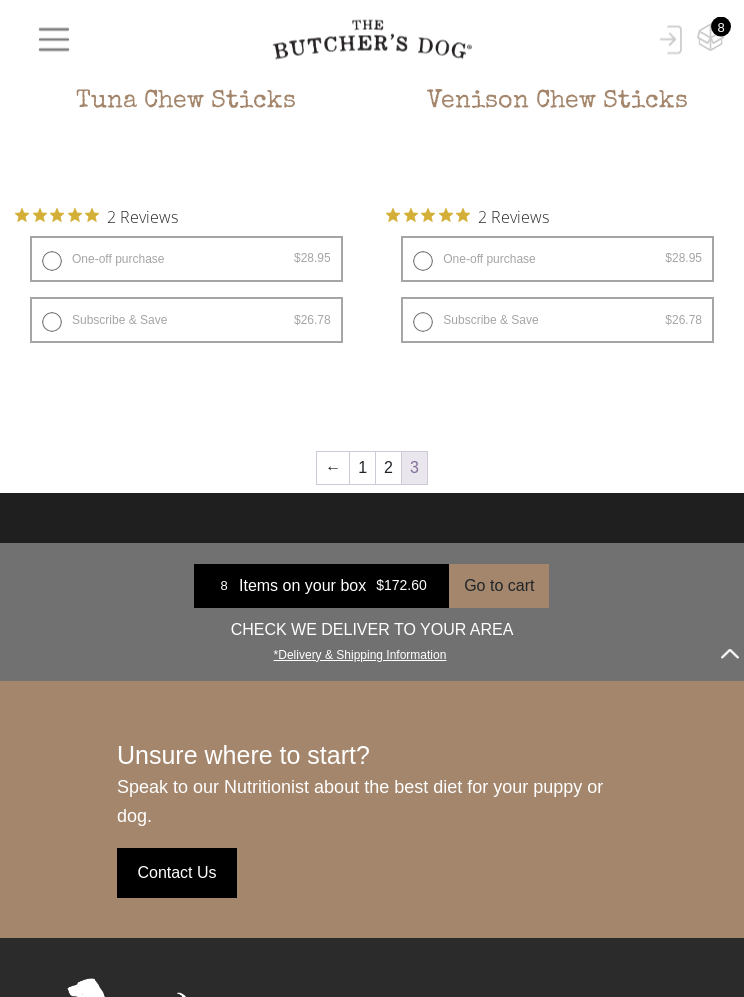 scroll, scrollTop: 2597, scrollLeft: 0, axis: vertical 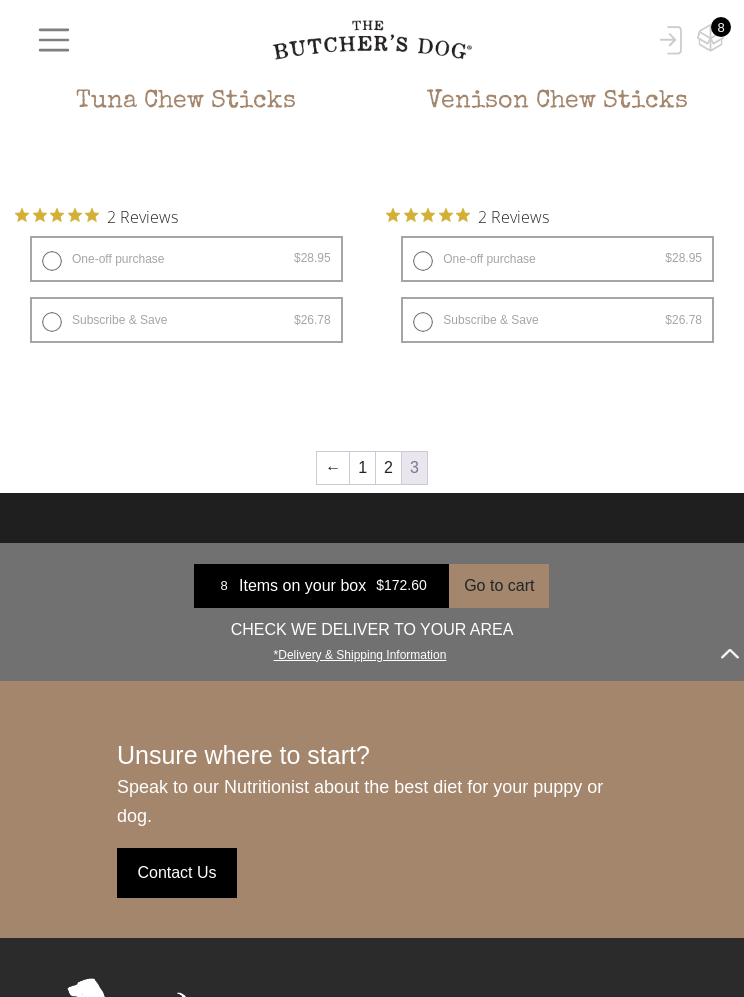 click on "Place order
✕
Get item availability info & delivery time for your location.
SUBMIT
TREATS & APOTHECARY CAN ONLY BE DELIVERED TO THIS AREA, PLEASE USE DEFAULT POSTCODE 2085 AT CHECK OUT
Pincode should not be blank.
×
$25 Off your First Combo Box!  Start today
0 Treats" at bounding box center (372, -480) 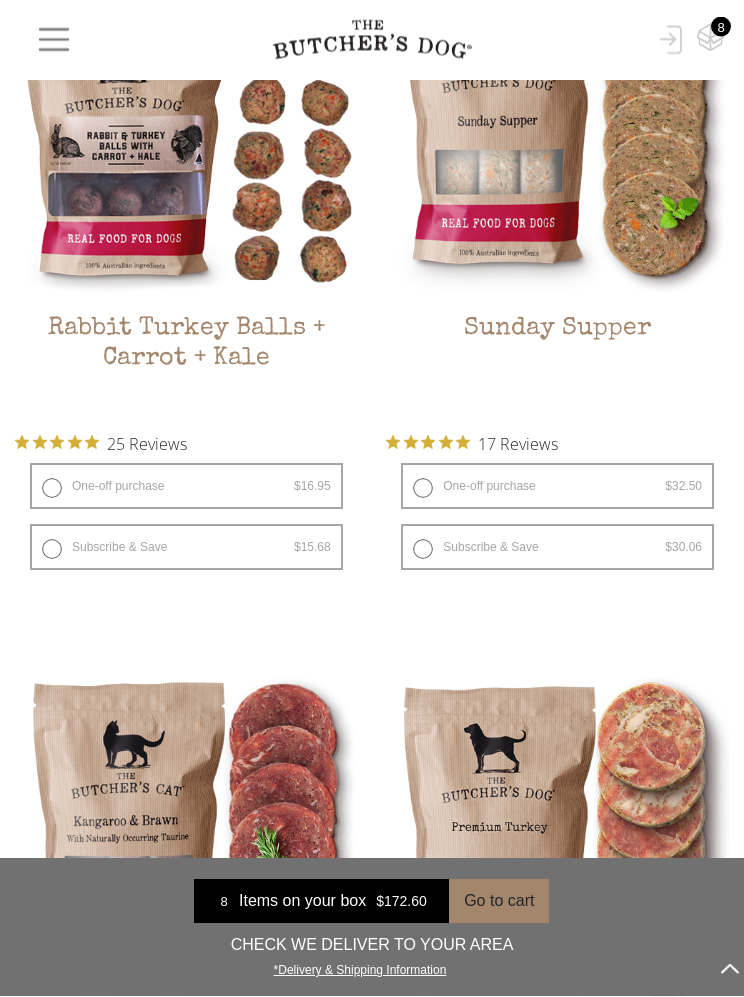 scroll, scrollTop: 3786, scrollLeft: 0, axis: vertical 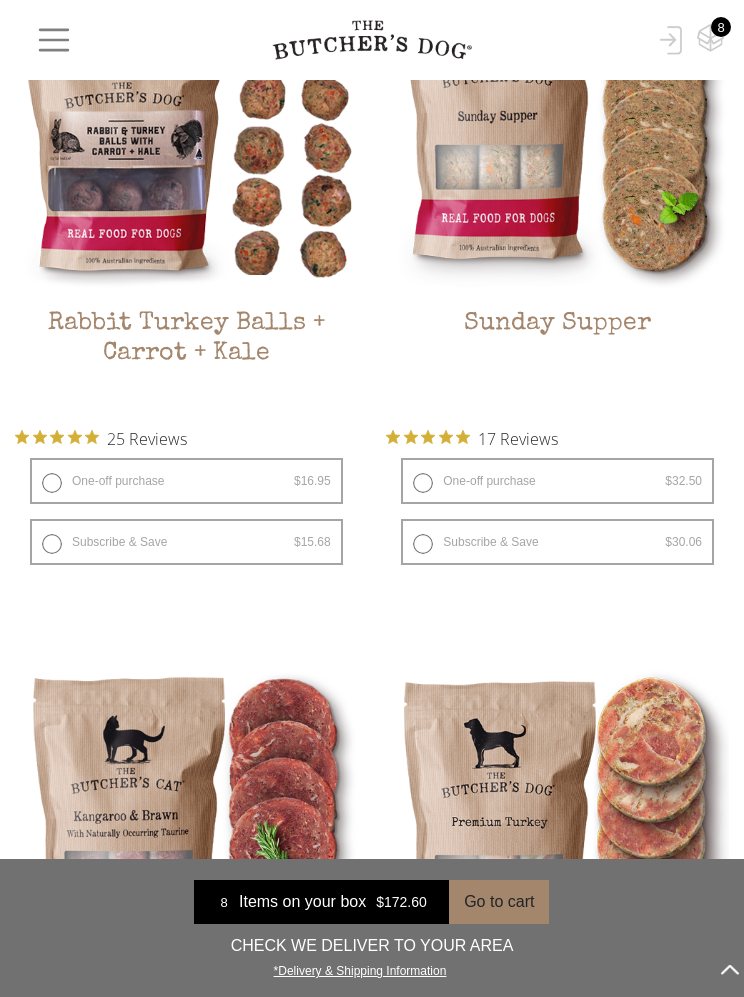 click on "Sunday Supper" at bounding box center (557, 356) 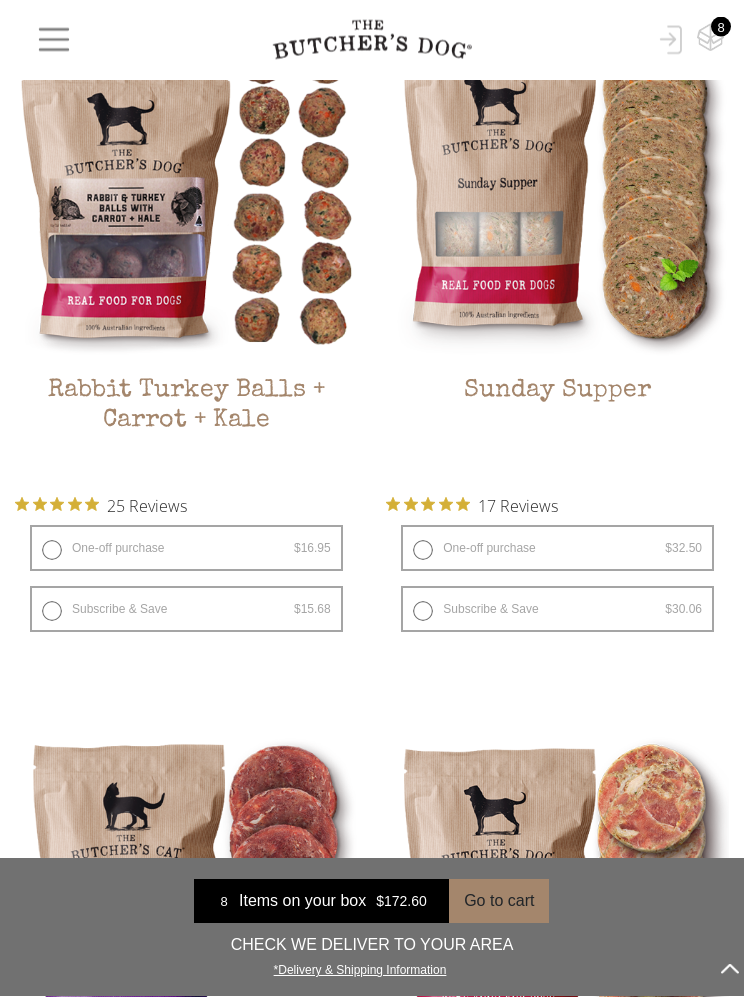 scroll, scrollTop: 3719, scrollLeft: 0, axis: vertical 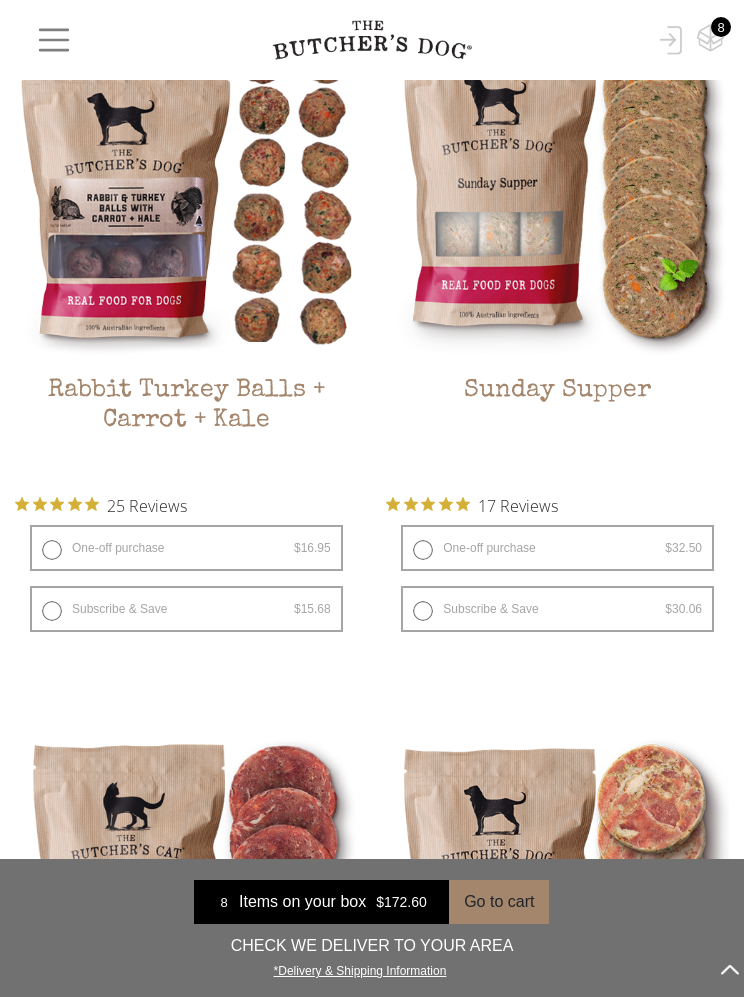 click on "One-off purchase  $ 16.95   —  or subscribe and save    7.5%" at bounding box center (186, 548) 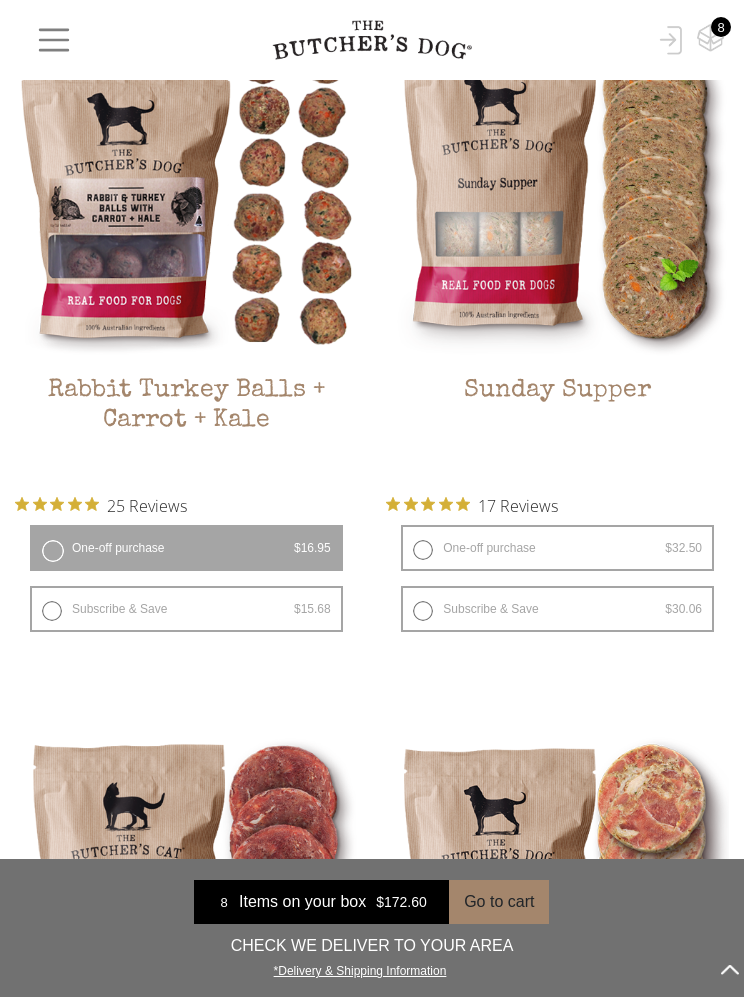 click on "Add item" at bounding box center (0, 0) 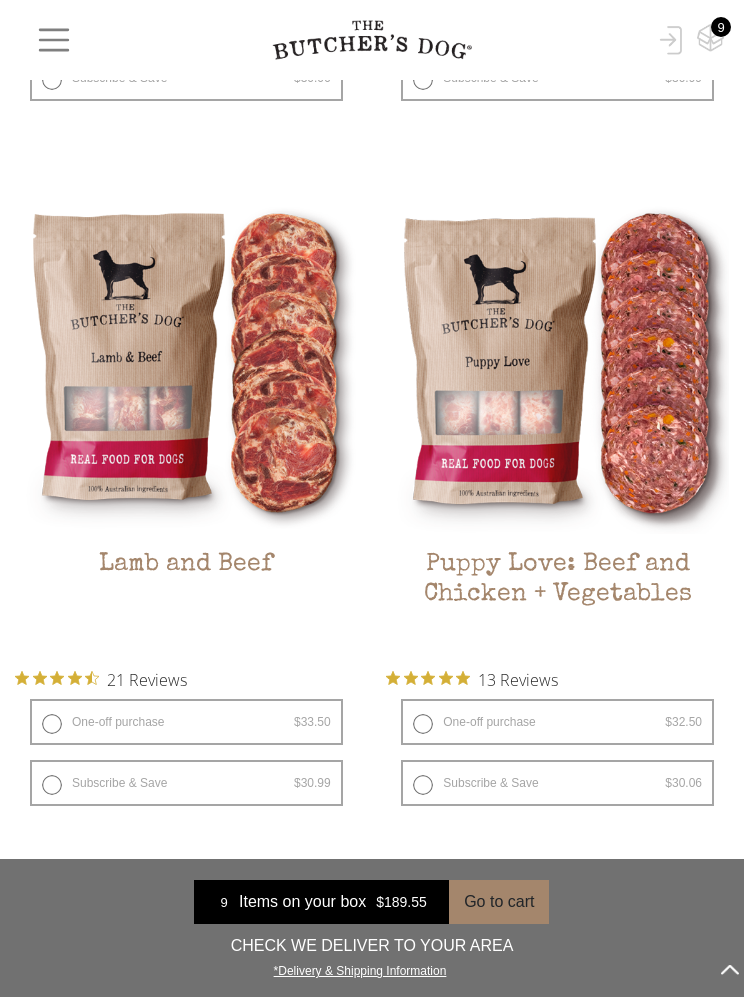 scroll, scrollTop: 2838, scrollLeft: 0, axis: vertical 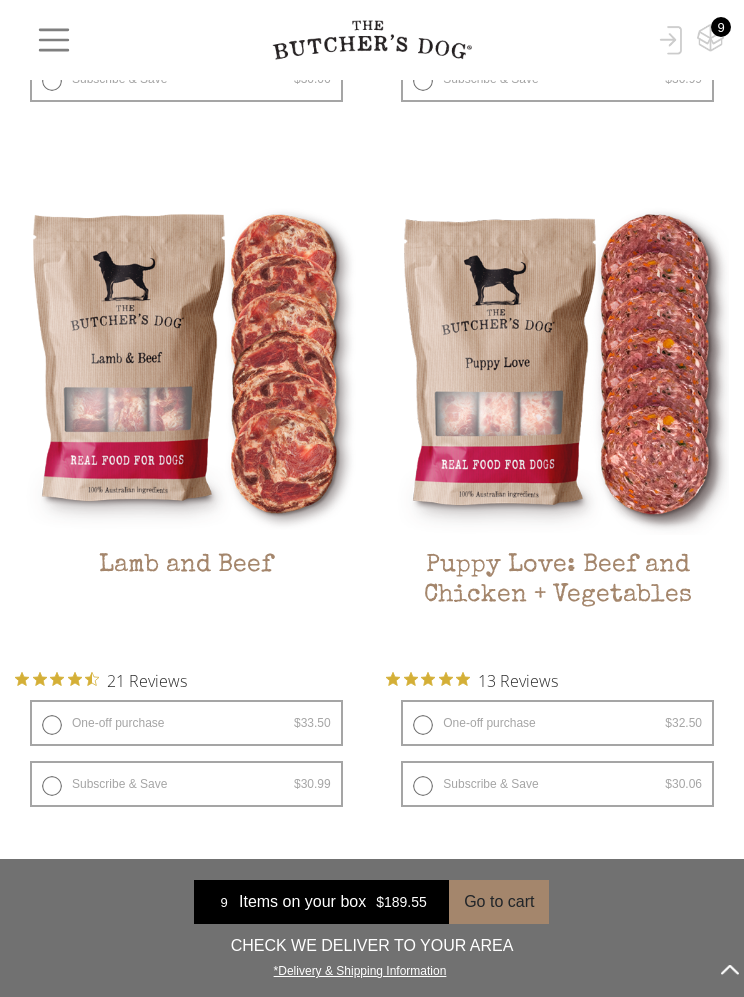 click on "0
Shop
Combo Boxes
Treats" at bounding box center (372, 40) 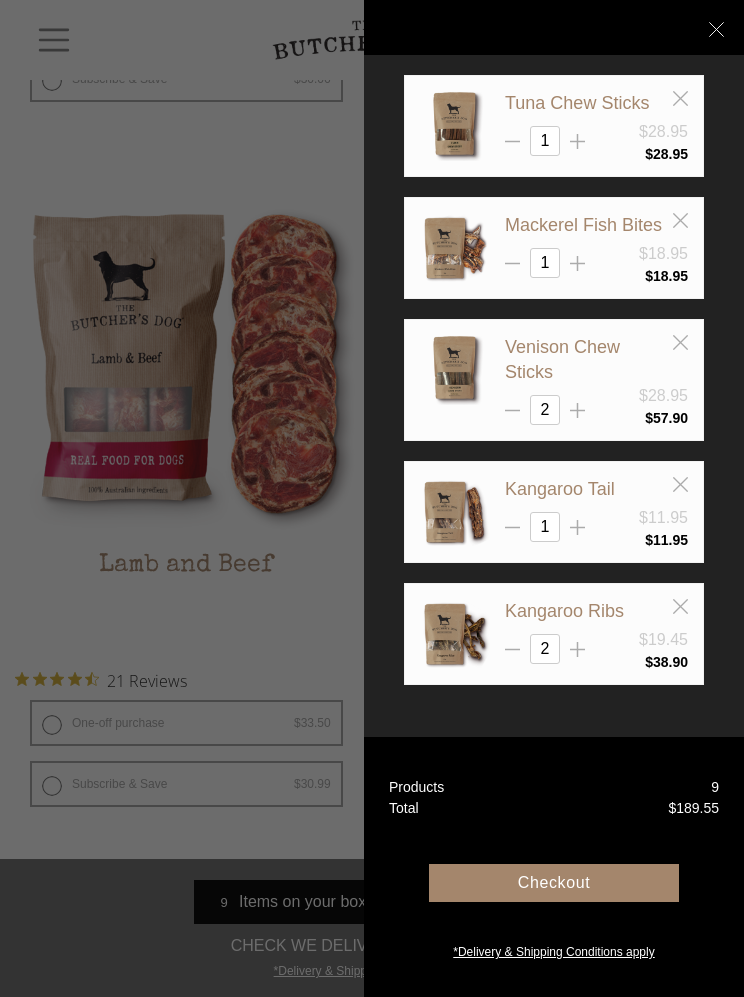 click on "Kangaroo Tail" at bounding box center [560, 489] 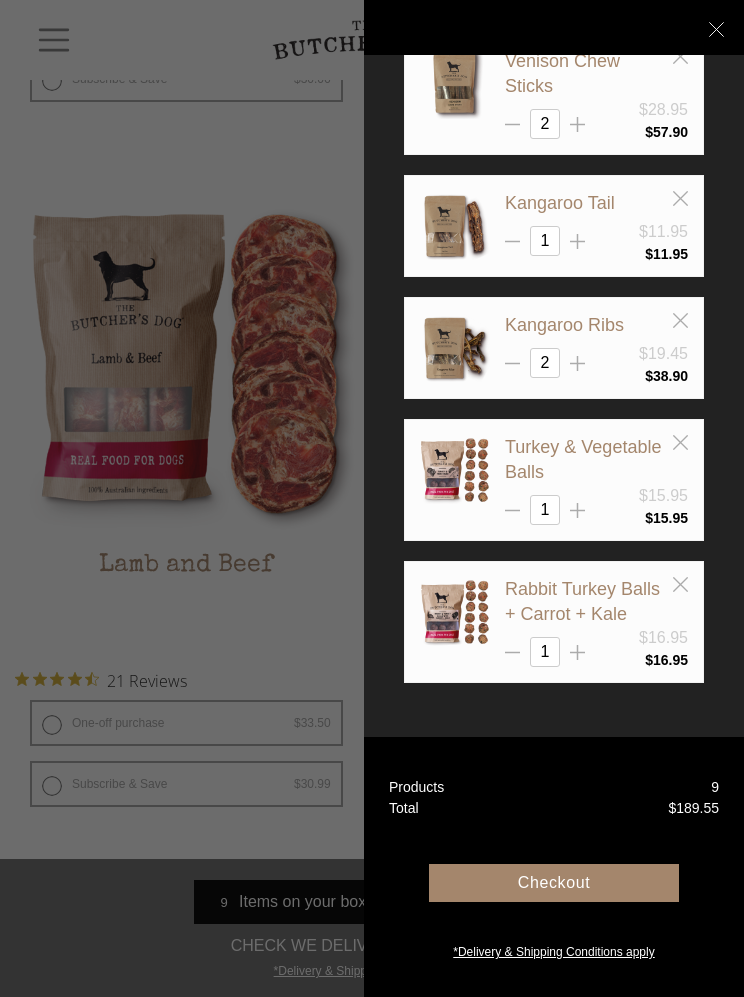 scroll, scrollTop: 304, scrollLeft: 0, axis: vertical 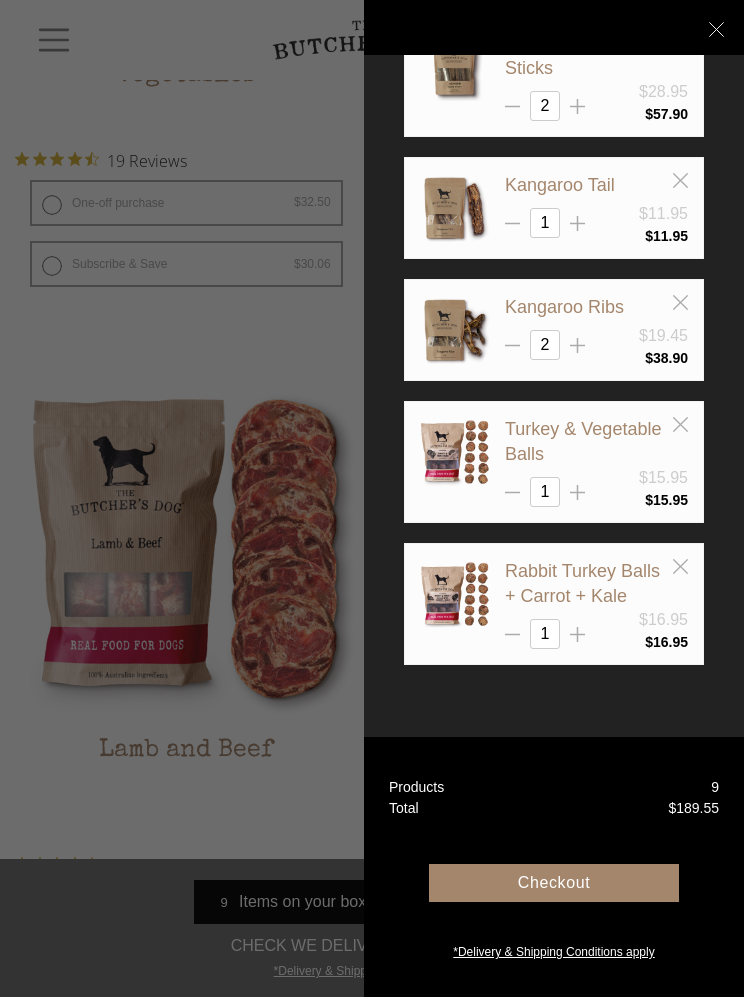 click on "Checkout" at bounding box center [554, 883] 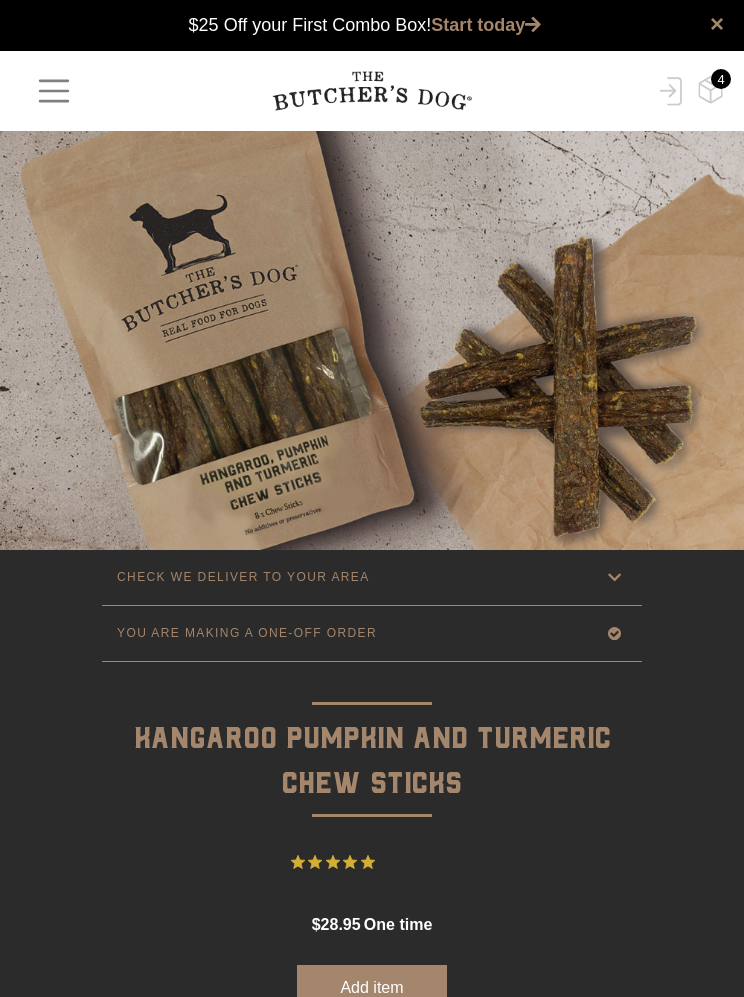scroll, scrollTop: 0, scrollLeft: 0, axis: both 